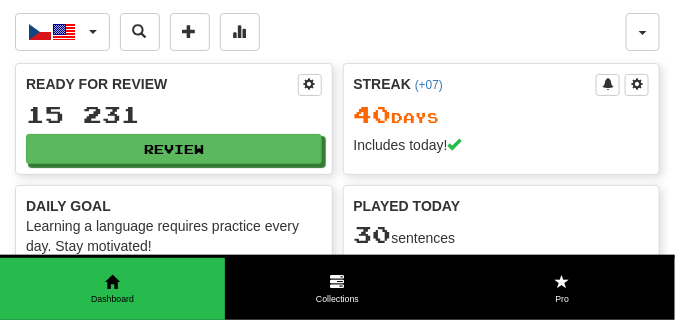 scroll, scrollTop: 0, scrollLeft: 0, axis: both 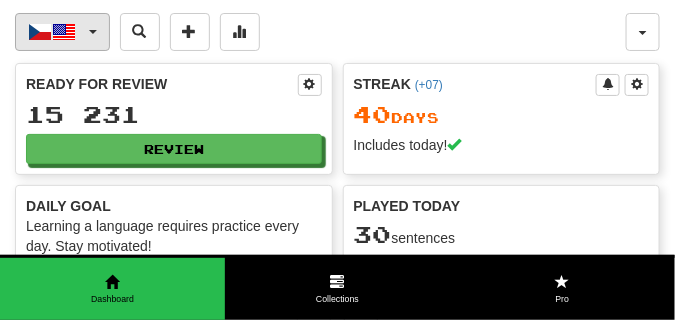 click at bounding box center (93, 32) 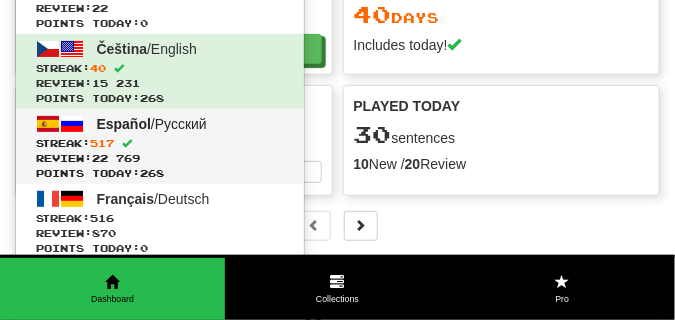 scroll, scrollTop: 150, scrollLeft: 0, axis: vertical 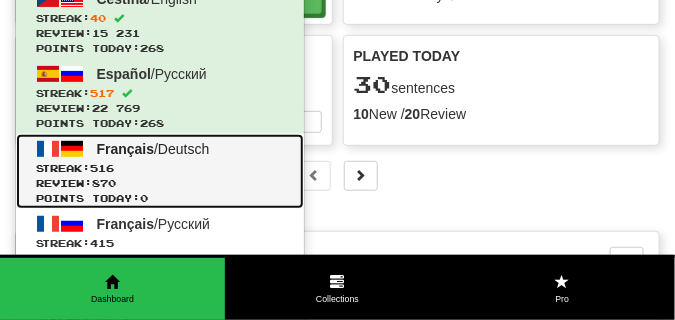 click on "Streak:  516" at bounding box center (160, 168) 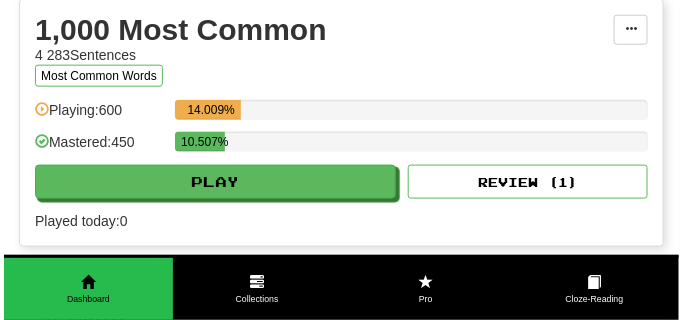 scroll, scrollTop: 400, scrollLeft: 0, axis: vertical 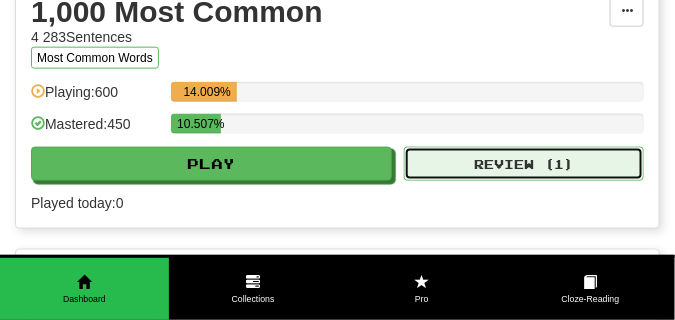 click on "Review ( 1 )" 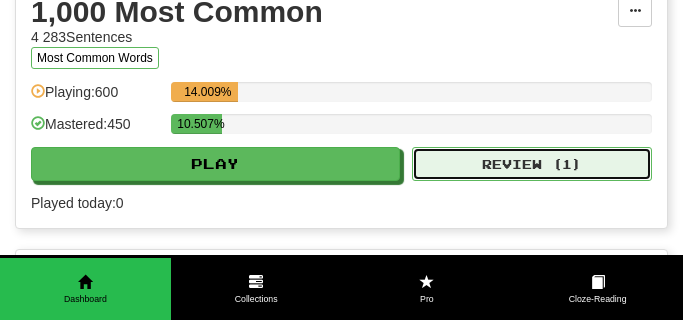 select on "**" 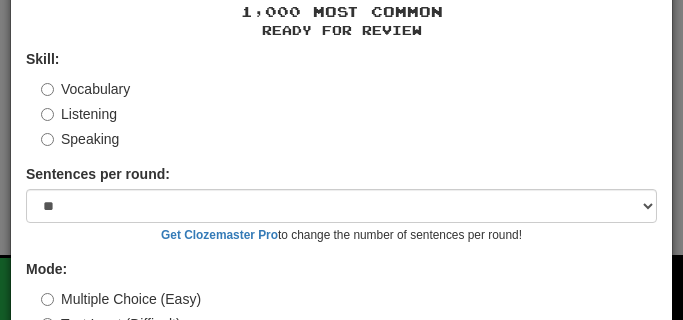 scroll, scrollTop: 186, scrollLeft: 0, axis: vertical 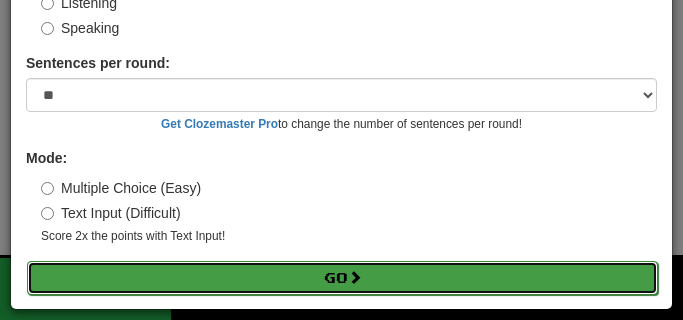 click on "Go" at bounding box center (342, 278) 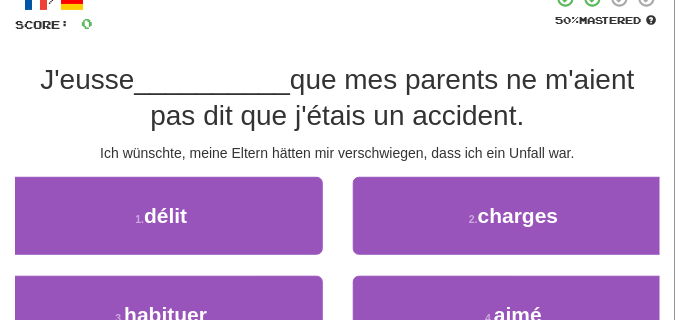 scroll, scrollTop: 150, scrollLeft: 0, axis: vertical 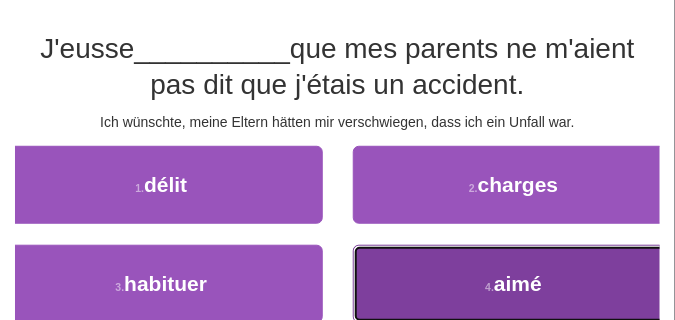 click on "4 .  aimé" at bounding box center (514, 284) 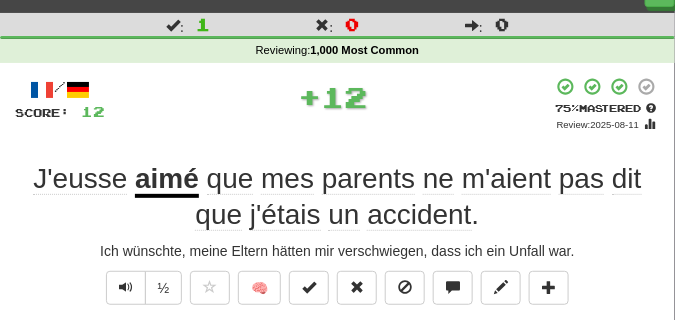 scroll, scrollTop: 100, scrollLeft: 0, axis: vertical 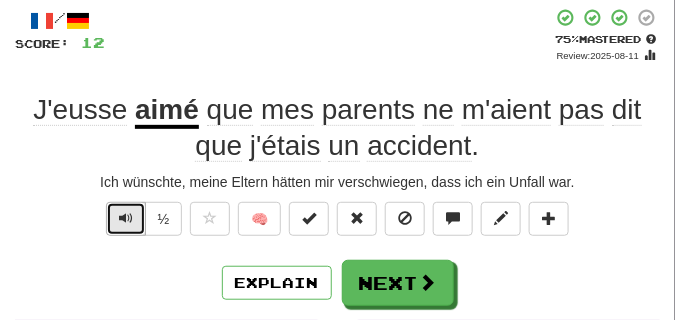 click at bounding box center (126, 219) 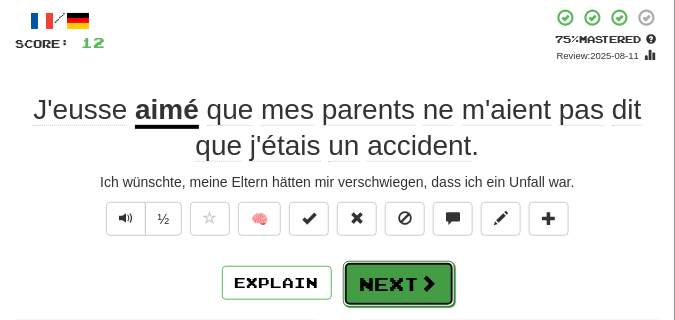 click on "Next" at bounding box center (399, 284) 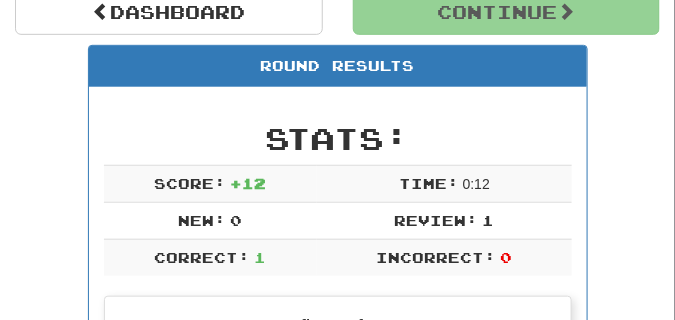 scroll, scrollTop: 188, scrollLeft: 0, axis: vertical 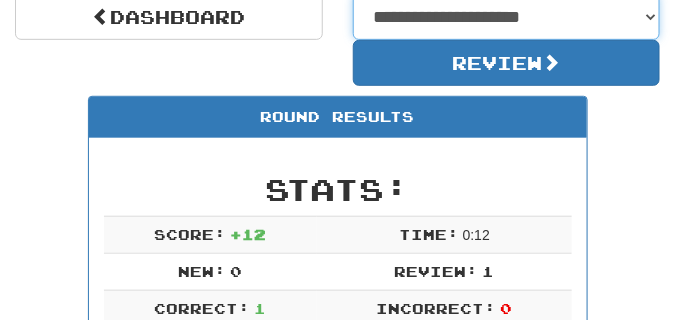 click on "**********" at bounding box center [507, 17] 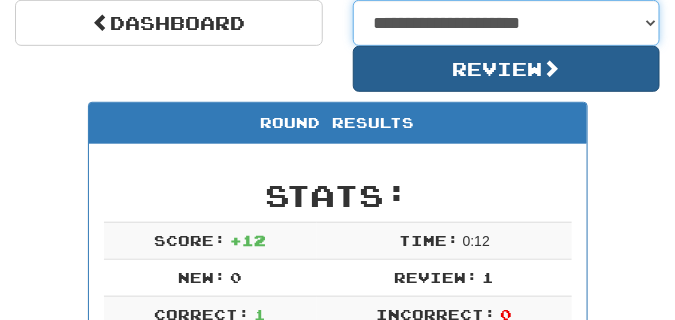 select on "**********" 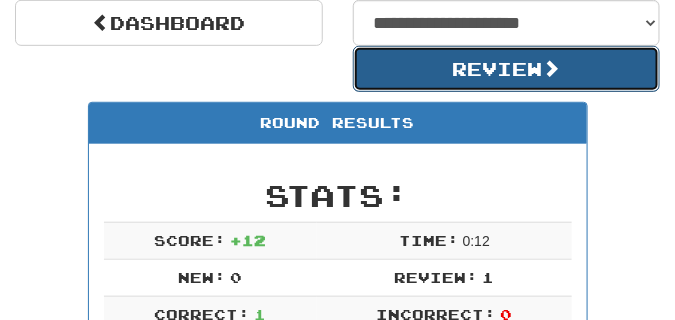 click on "Review" at bounding box center (507, 69) 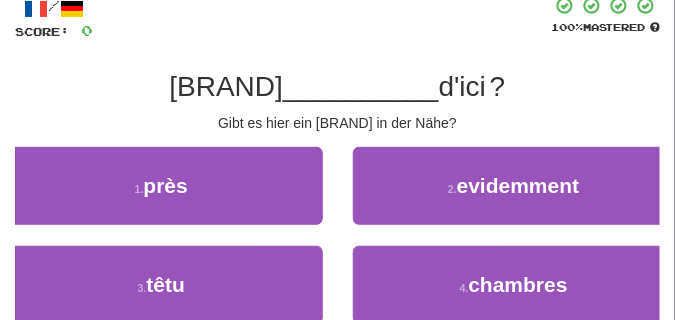 scroll, scrollTop: 150, scrollLeft: 0, axis: vertical 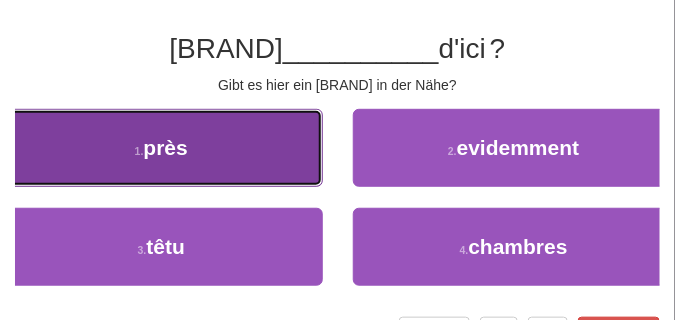 click on "1 .  près" at bounding box center [161, 148] 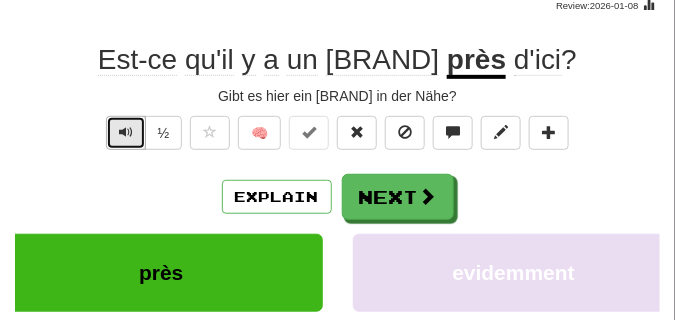click at bounding box center (126, 132) 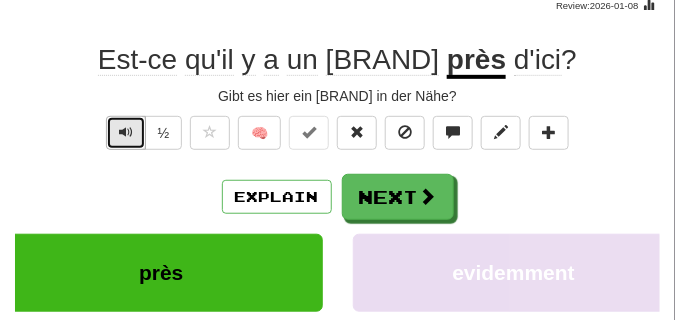 click at bounding box center (126, 132) 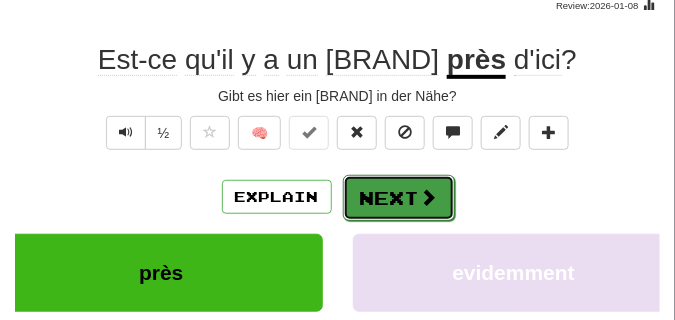 click on "Next" at bounding box center (399, 198) 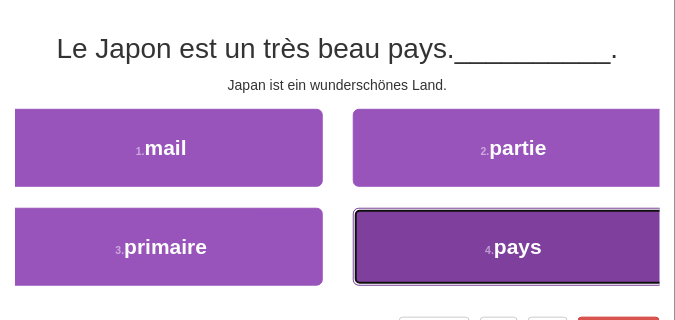 click on "4 .  pays" at bounding box center (514, 247) 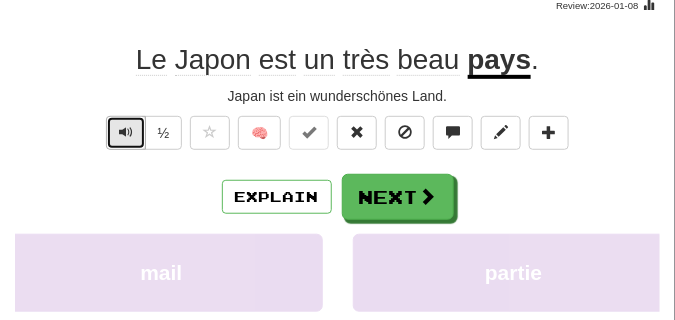 click at bounding box center (126, 132) 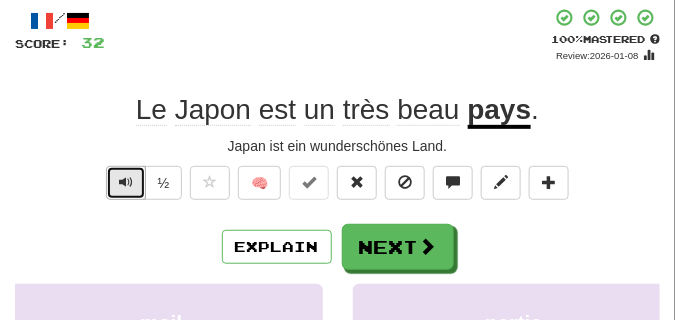 click at bounding box center (126, 183) 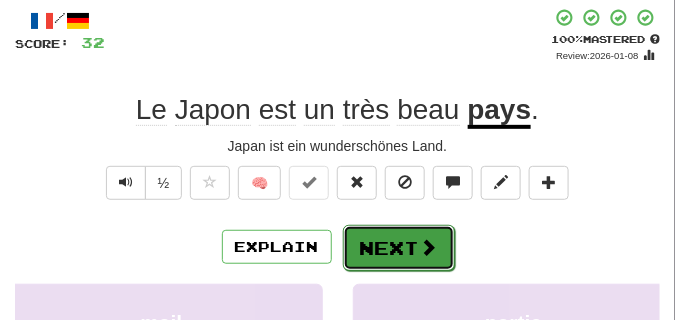 click on "Next" at bounding box center (399, 248) 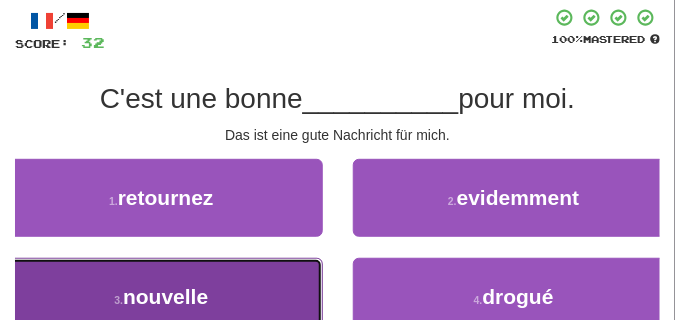 click on "3 .  nouvelle" at bounding box center [161, 297] 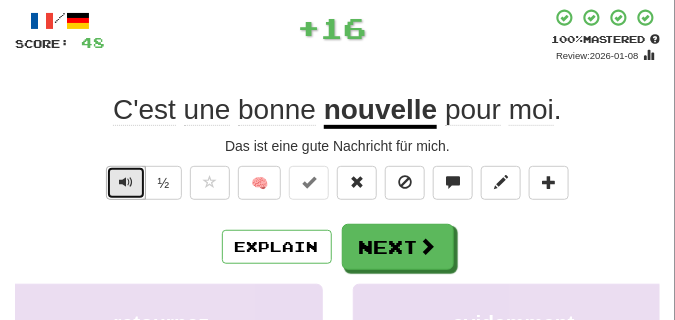 click at bounding box center (126, 182) 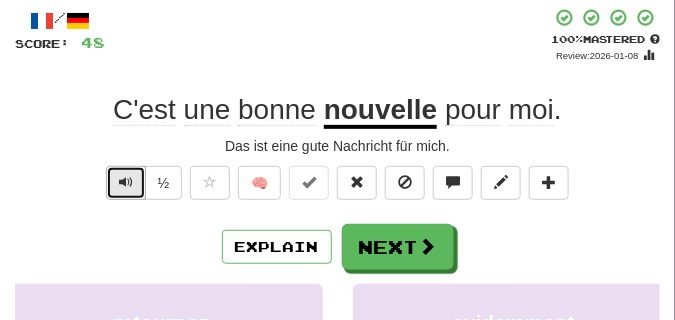 click at bounding box center [126, 182] 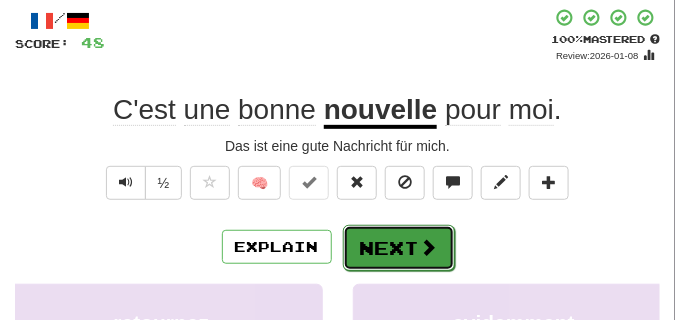 click on "Next" at bounding box center [399, 248] 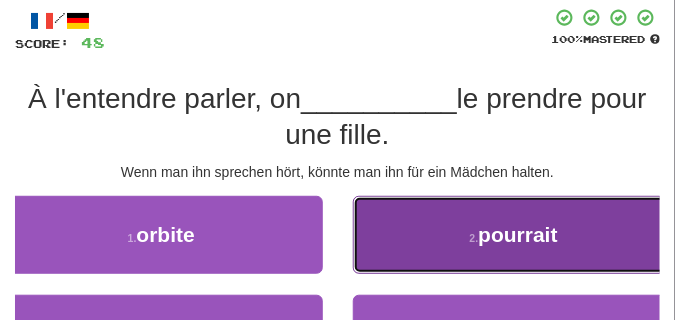 click on "pourrait" at bounding box center [517, 234] 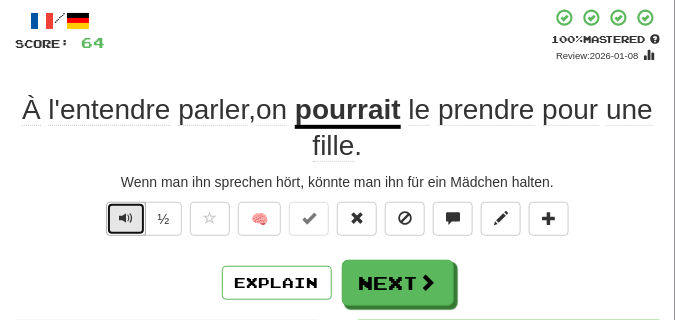 click at bounding box center [126, 218] 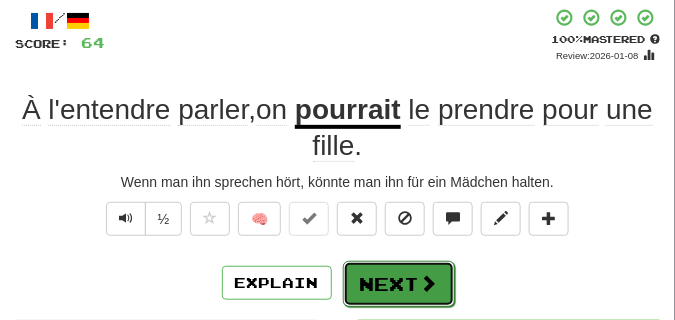 click on "Next" at bounding box center [399, 284] 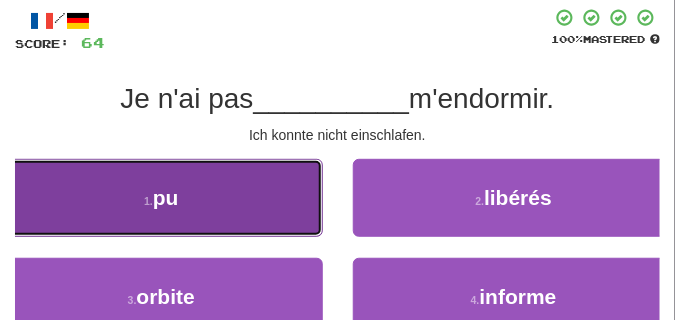 click on "1 .  pu" at bounding box center (161, 198) 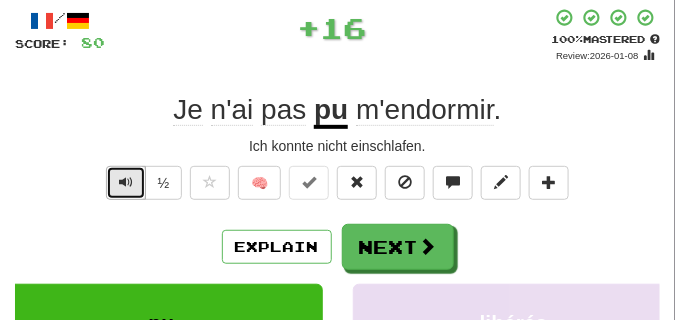 click at bounding box center [126, 183] 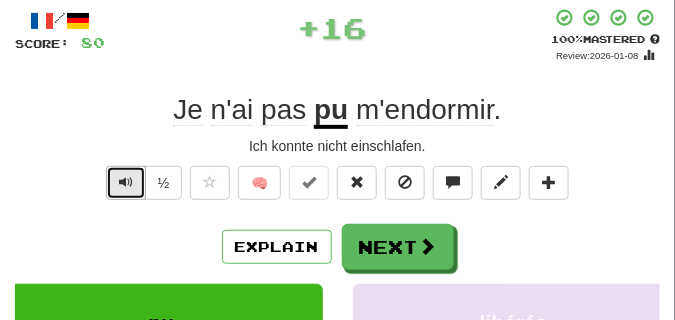 click at bounding box center [126, 183] 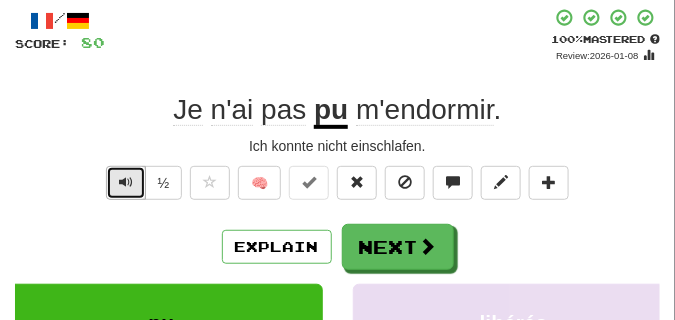 click at bounding box center [126, 182] 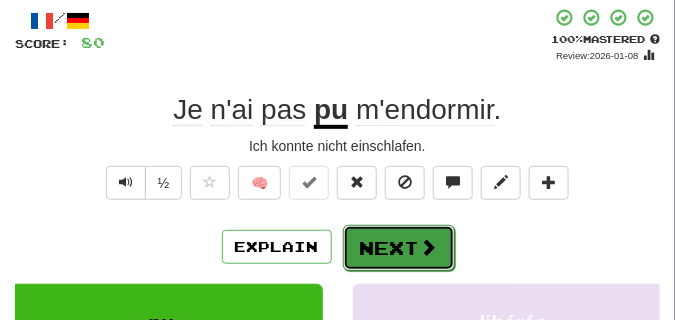 click on "Next" at bounding box center [399, 248] 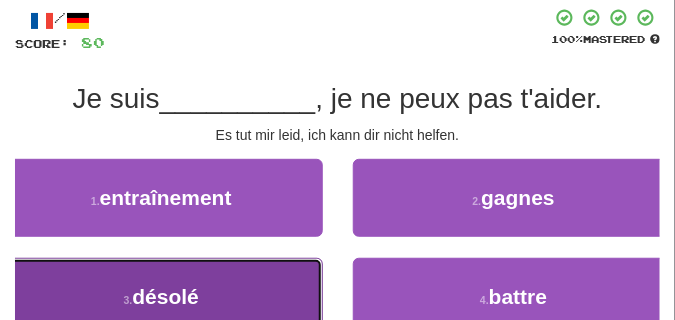 drag, startPoint x: 215, startPoint y: 283, endPoint x: 213, endPoint y: 270, distance: 13.152946 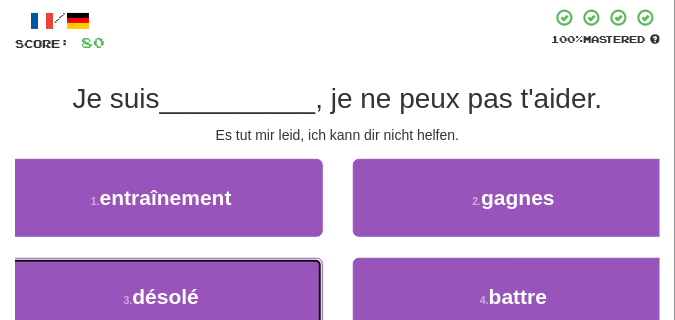 click on "3 .  désolé" at bounding box center (161, 297) 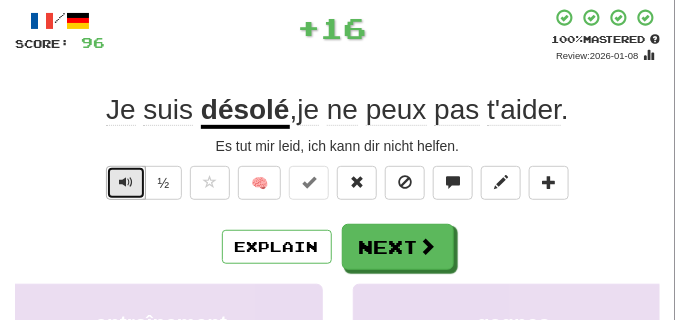 click at bounding box center (126, 182) 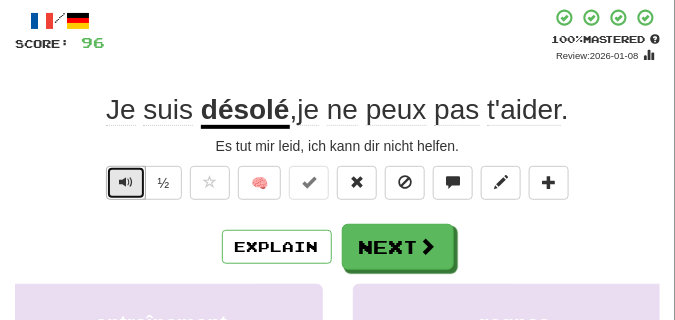 click at bounding box center [126, 182] 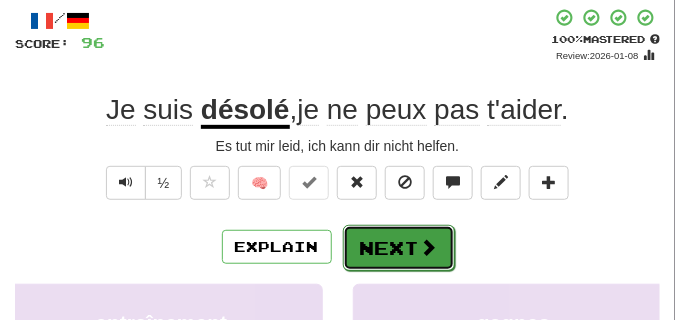 click on "Next" at bounding box center [399, 248] 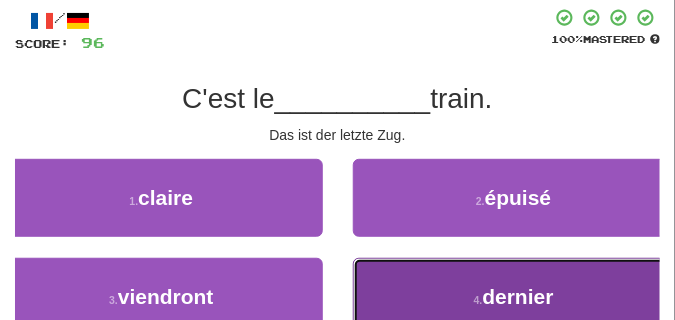 click on "4 .  dernier" at bounding box center (514, 297) 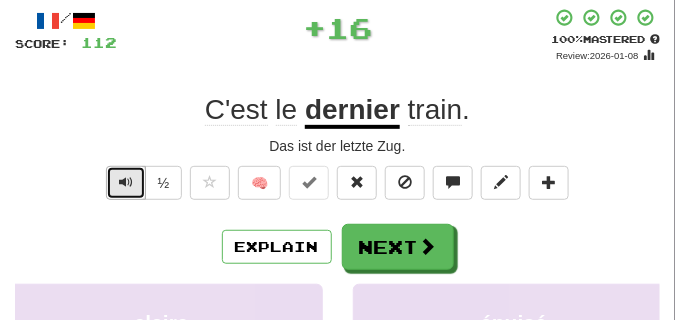 click at bounding box center [126, 182] 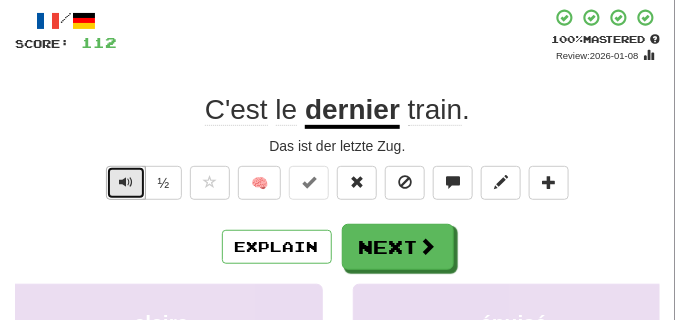 click at bounding box center [126, 182] 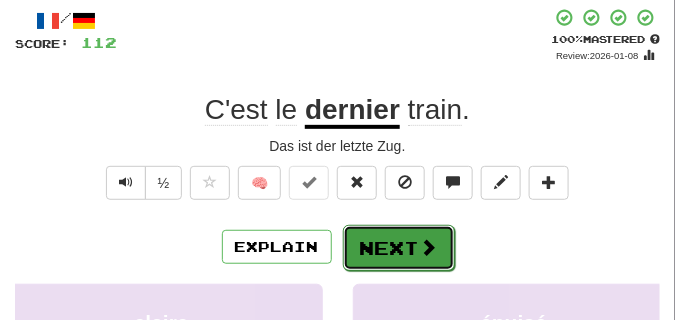 click on "Next" at bounding box center [399, 248] 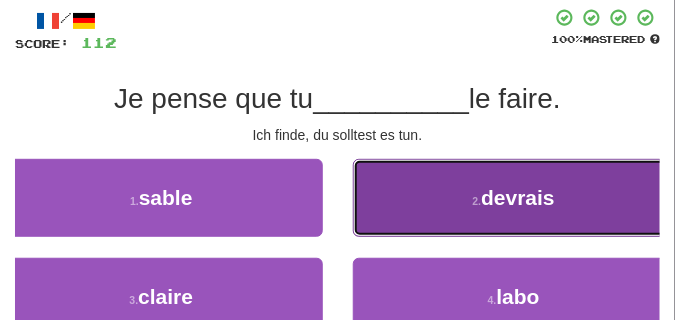 click on "2 .  devrais" at bounding box center [514, 198] 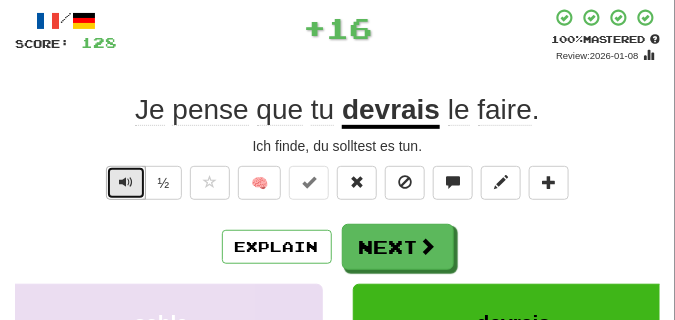 click at bounding box center (126, 182) 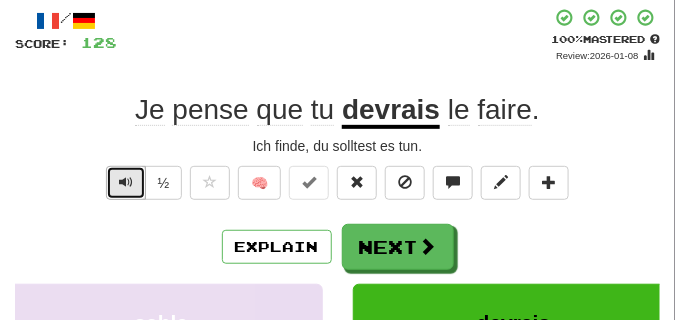 click at bounding box center (126, 182) 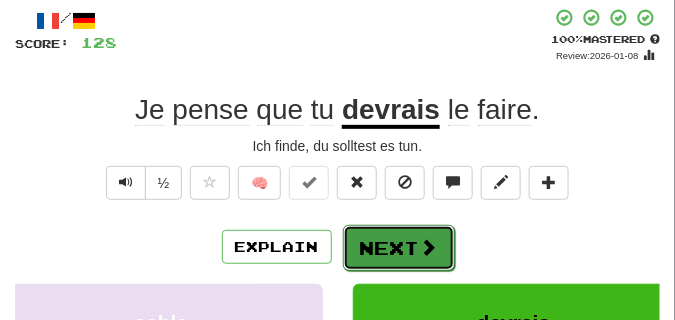 click on "Next" at bounding box center (399, 248) 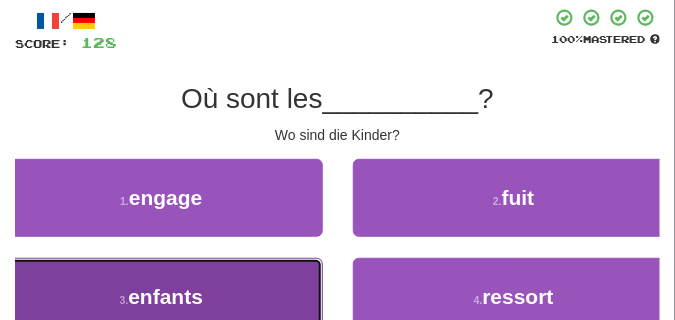 click on "3 .  enfants" at bounding box center (161, 297) 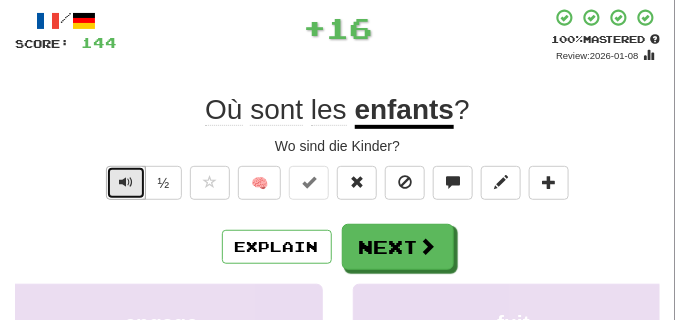 click at bounding box center [126, 182] 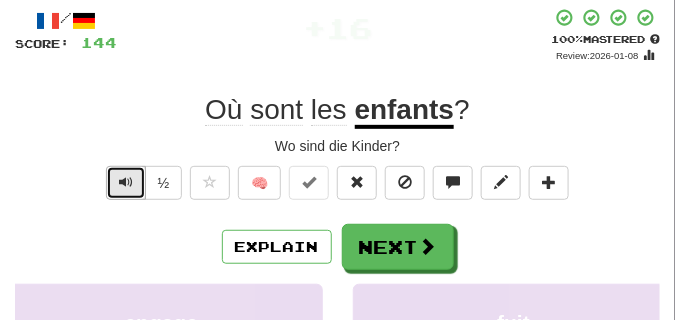 click at bounding box center [126, 182] 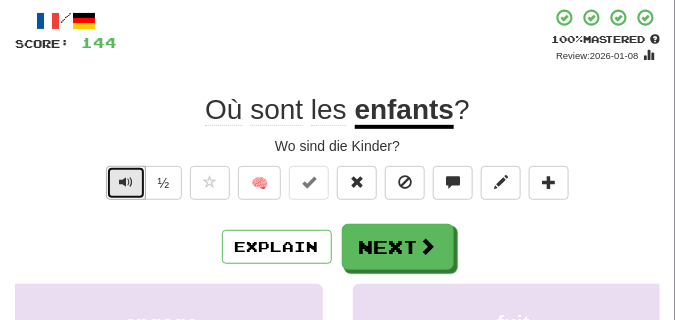 click at bounding box center (126, 182) 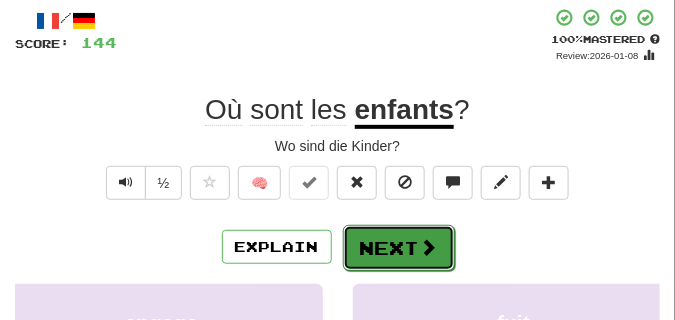 click on "Next" at bounding box center (399, 248) 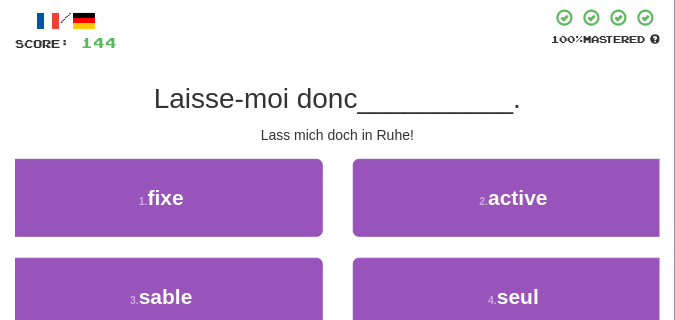 click on "2 .  active" at bounding box center [514, 208] 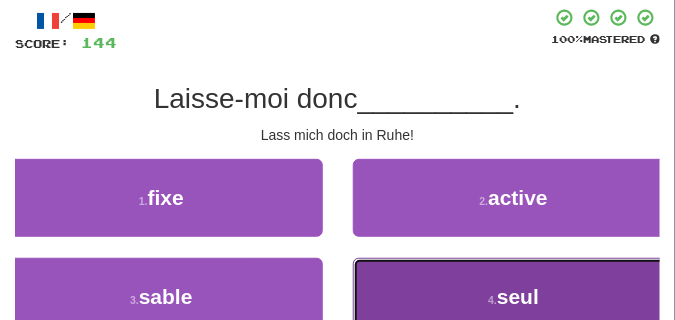 click on "4 .  seul" at bounding box center [514, 297] 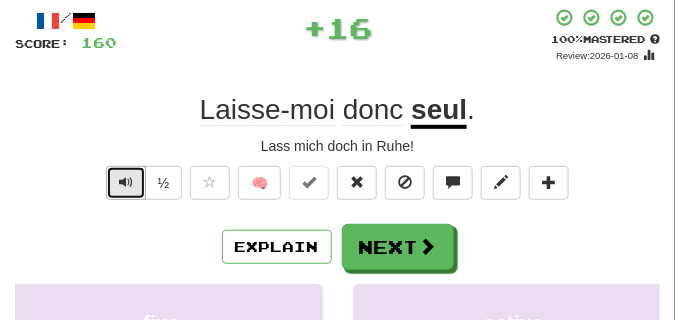 click at bounding box center [126, 182] 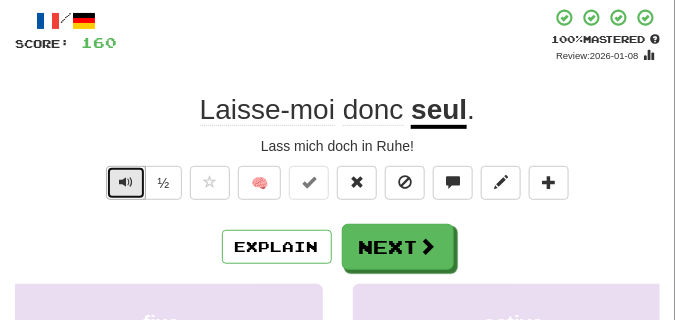 click at bounding box center [126, 182] 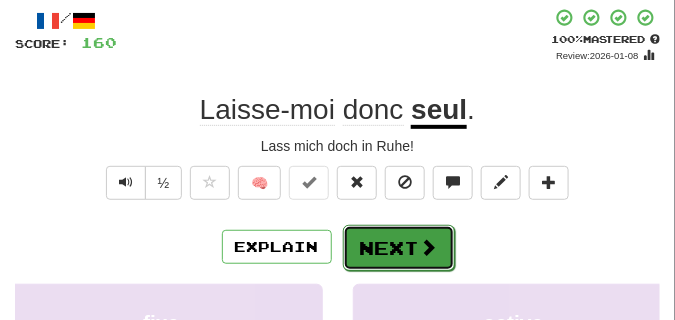 click on "Next" at bounding box center [399, 248] 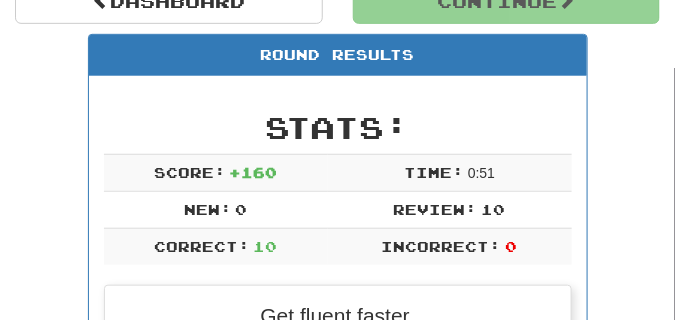 scroll, scrollTop: 188, scrollLeft: 0, axis: vertical 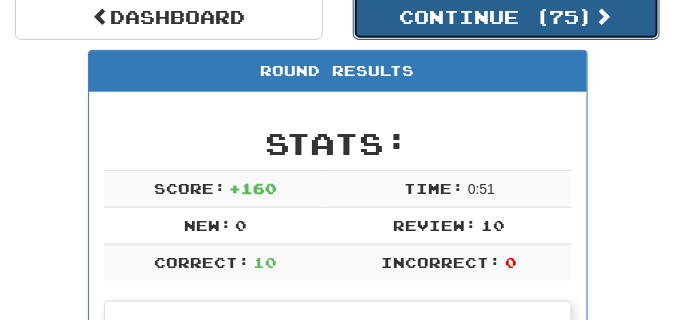click on "Continue ( 75 )" at bounding box center [507, 17] 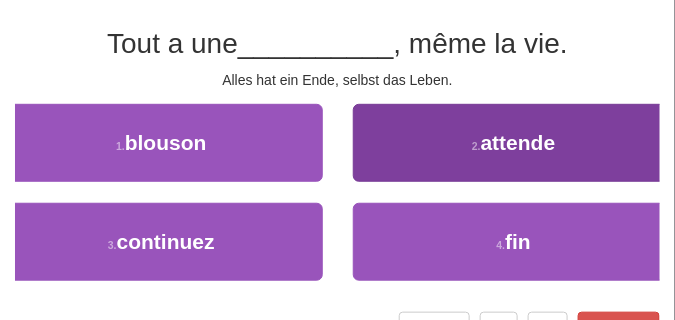 scroll, scrollTop: 138, scrollLeft: 0, axis: vertical 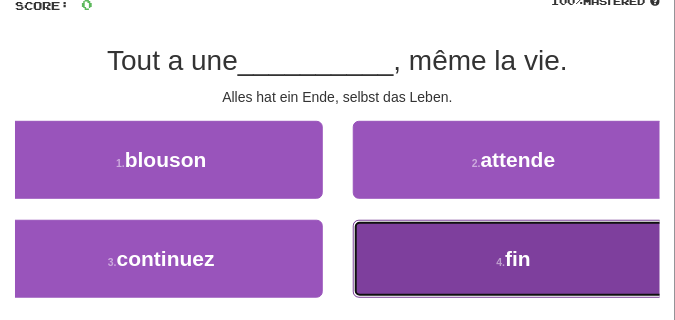 click on "4 .  fin" at bounding box center [514, 259] 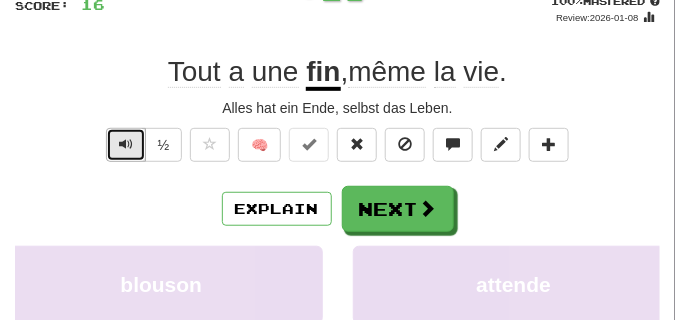 click at bounding box center (126, 144) 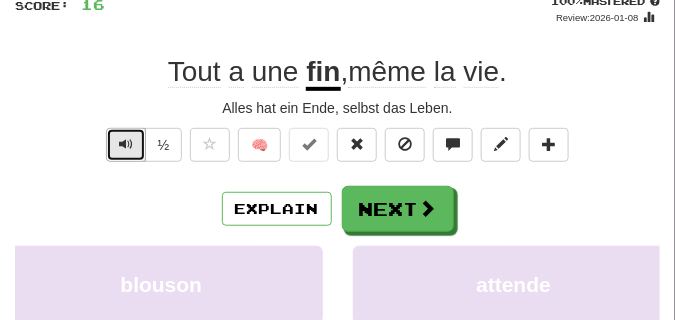 click at bounding box center [126, 144] 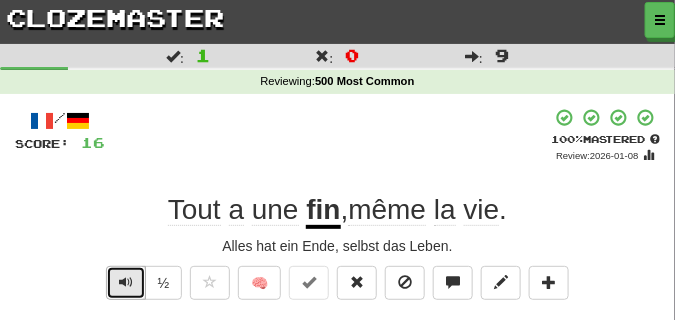 scroll, scrollTop: 100, scrollLeft: 0, axis: vertical 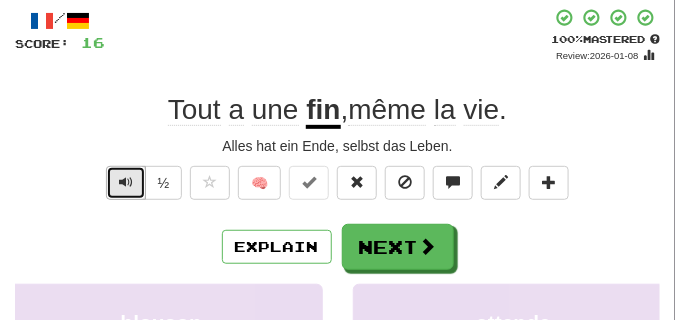 click at bounding box center (126, 182) 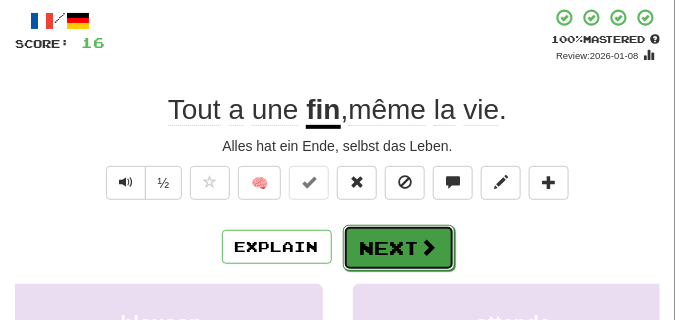 click on "Next" at bounding box center [399, 248] 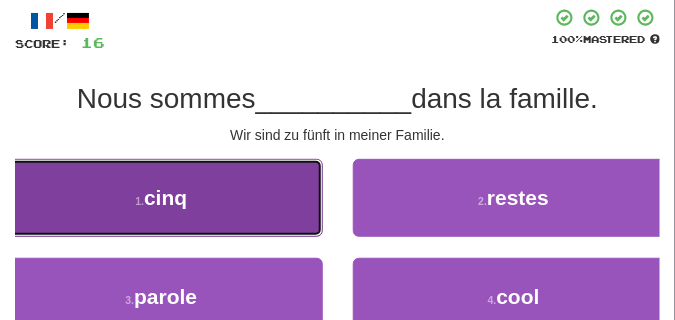 click on "1 .  cinq" at bounding box center (161, 198) 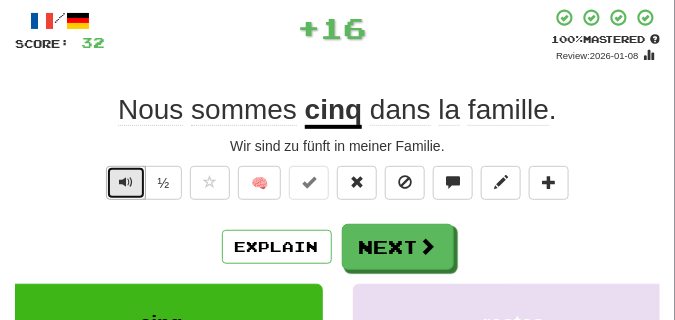 click at bounding box center (126, 182) 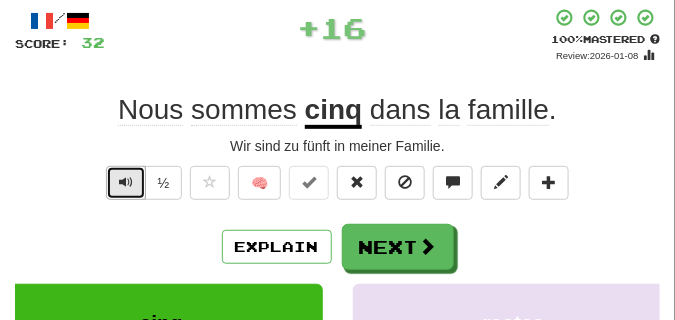 click at bounding box center [126, 182] 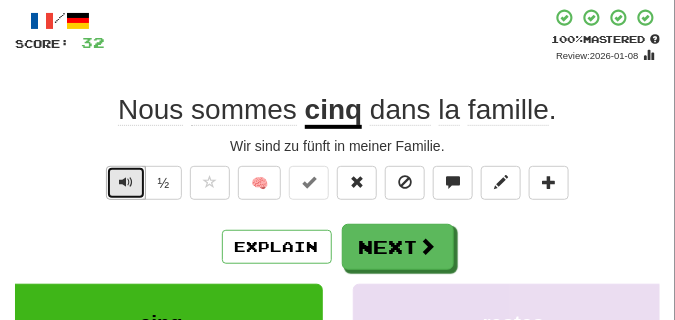 click at bounding box center [126, 182] 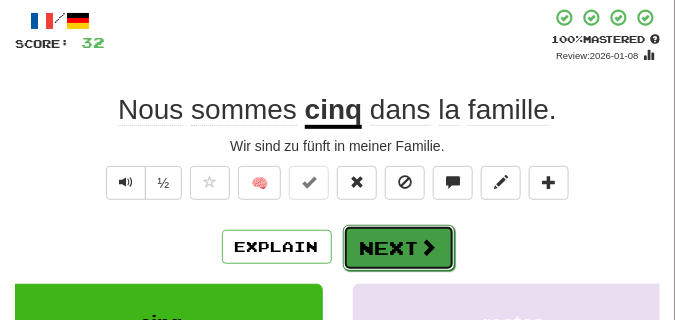 click on "Next" at bounding box center [399, 248] 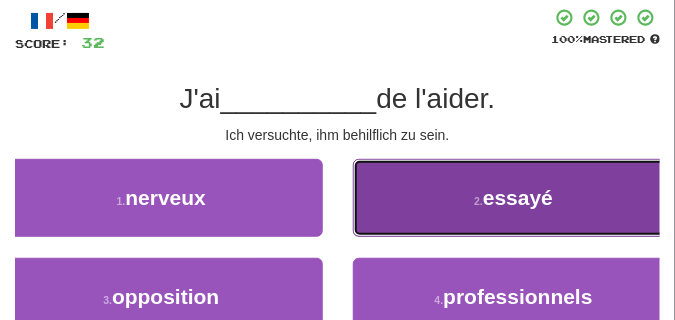 click on "2 .  essayé" at bounding box center (514, 198) 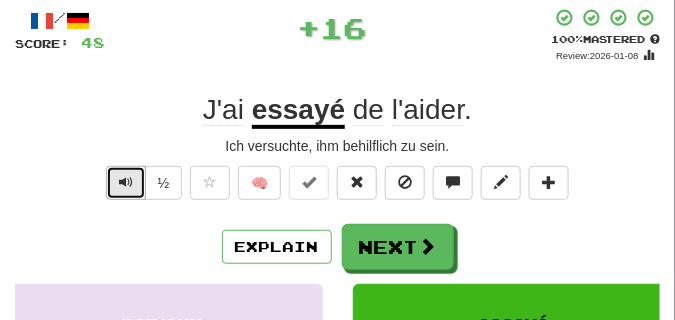 click at bounding box center [126, 182] 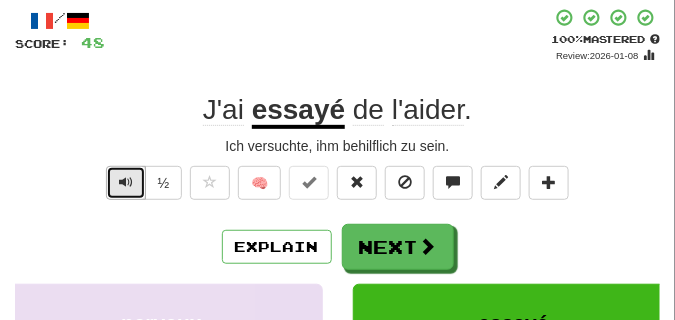 click at bounding box center [126, 182] 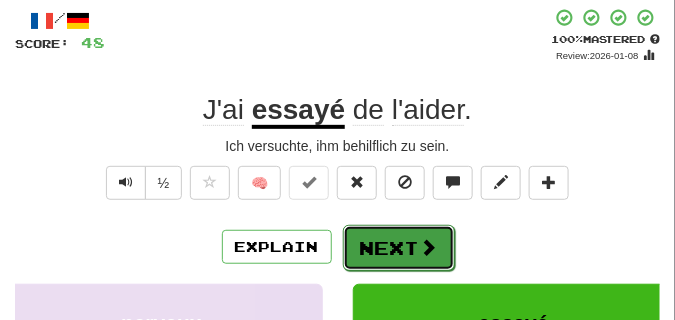 click on "Next" at bounding box center (399, 248) 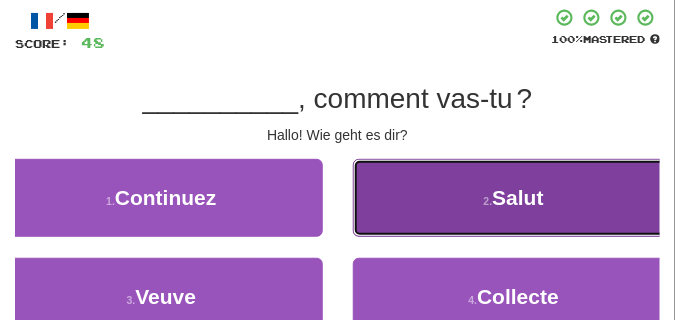 click on "2 .  Salut" at bounding box center (514, 198) 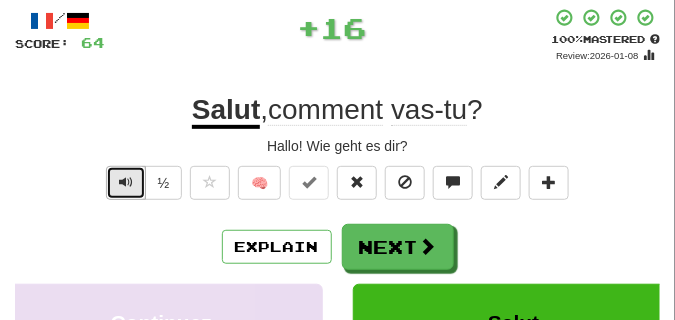 click at bounding box center [126, 182] 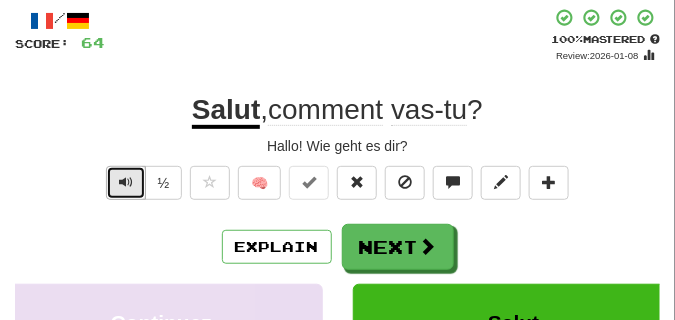 click at bounding box center [126, 182] 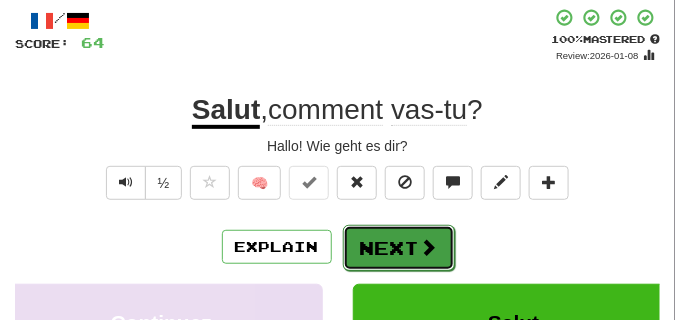 click on "Next" at bounding box center (399, 248) 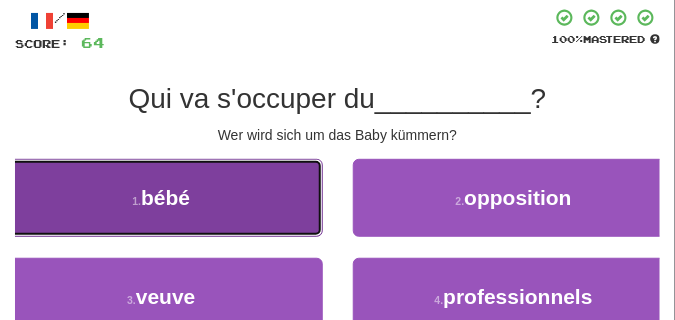 click on "1 .  bébé" at bounding box center (161, 198) 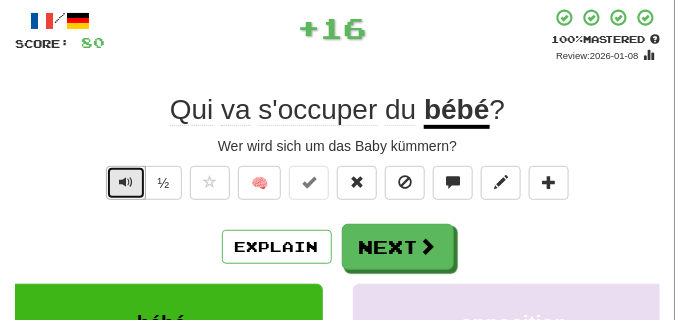 click at bounding box center (126, 182) 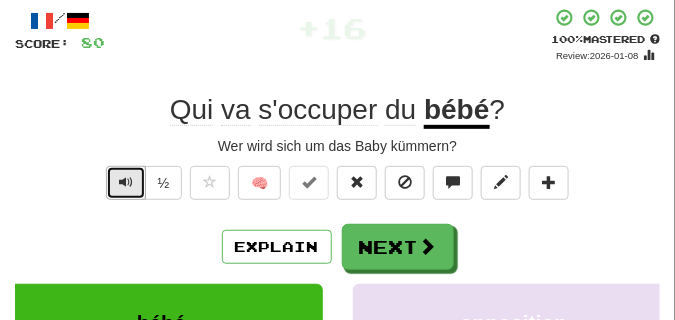 click at bounding box center [126, 182] 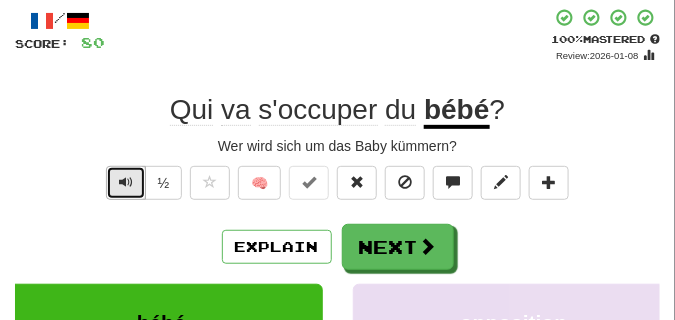 click at bounding box center (126, 182) 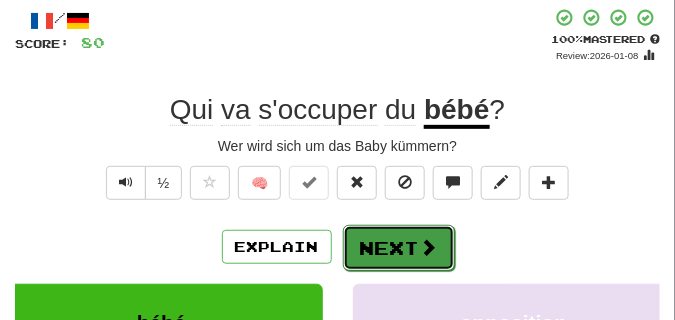 click on "Next" at bounding box center [399, 248] 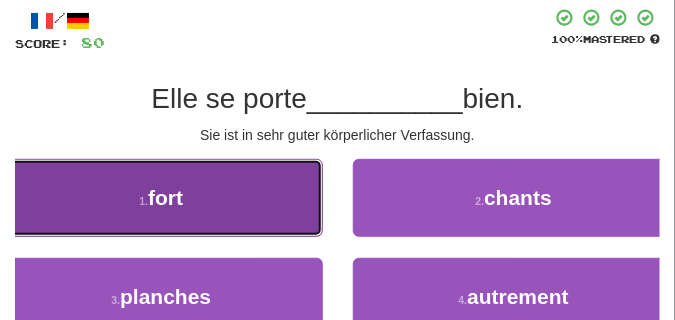 click on "1 .  fort" at bounding box center (161, 198) 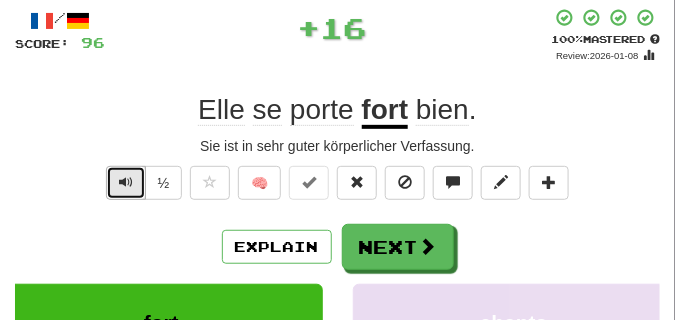 click at bounding box center (126, 182) 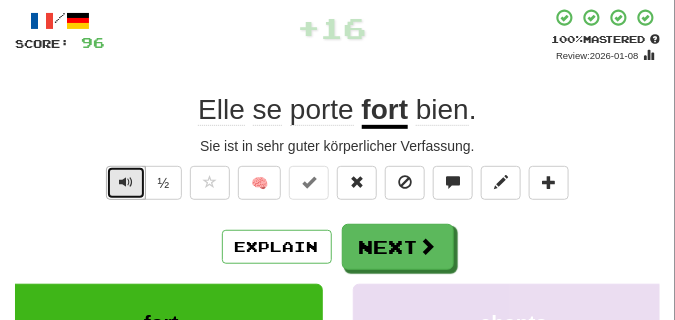 click at bounding box center [126, 182] 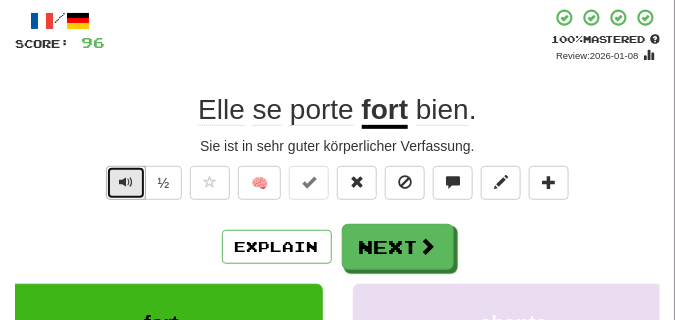 click at bounding box center [126, 182] 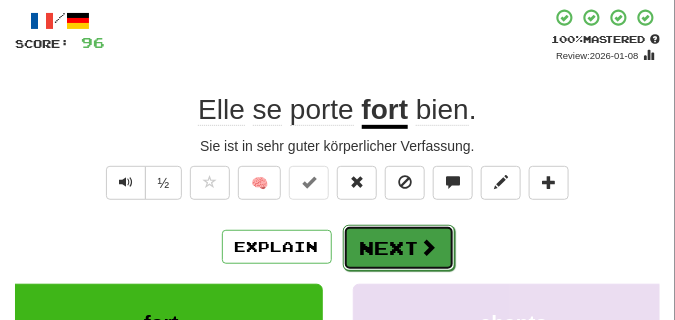 click on "Next" at bounding box center [399, 248] 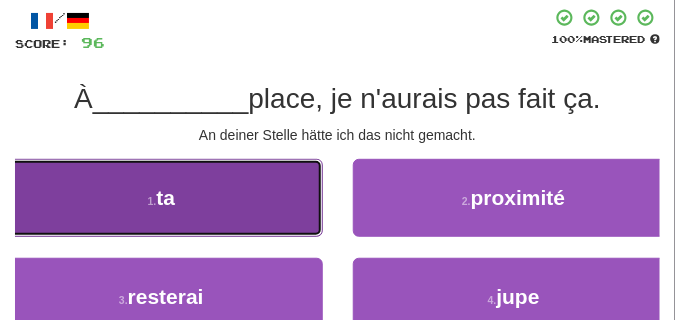 click on "1 .  ta" at bounding box center [161, 198] 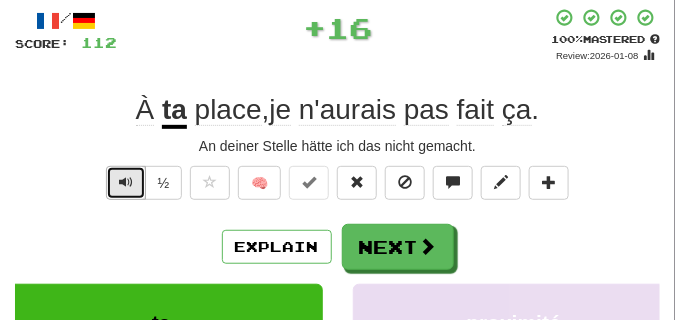 click at bounding box center (126, 182) 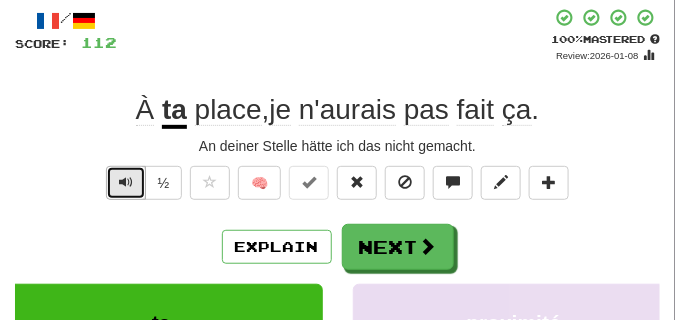 click at bounding box center (126, 182) 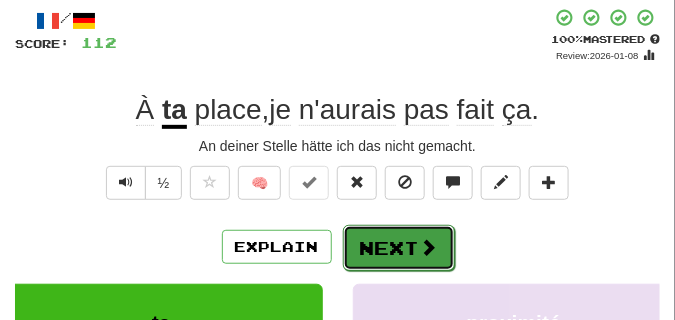 click on "Next" at bounding box center [399, 248] 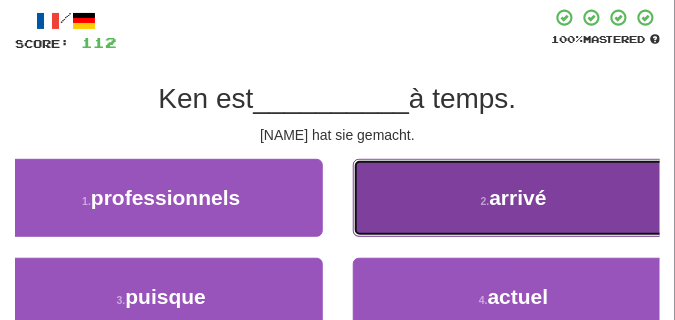 click on "2 .  arrivé" at bounding box center [514, 198] 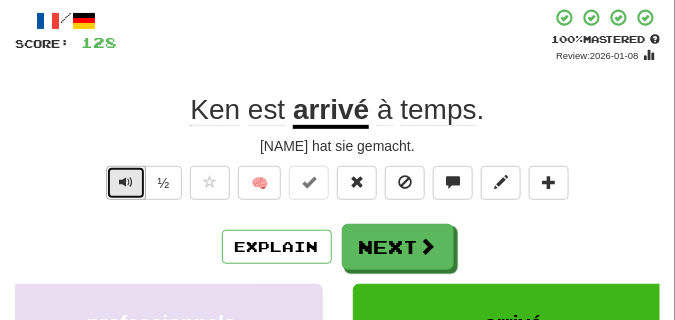 click at bounding box center [126, 183] 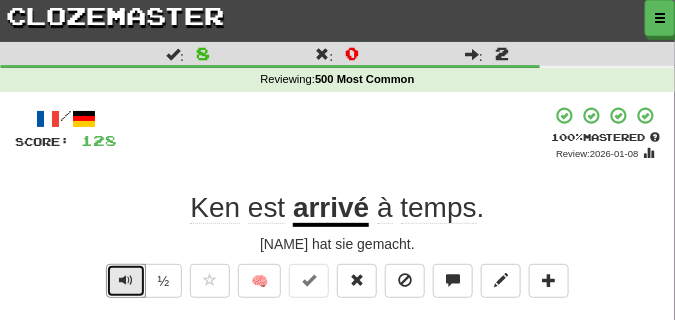scroll, scrollTop: 0, scrollLeft: 0, axis: both 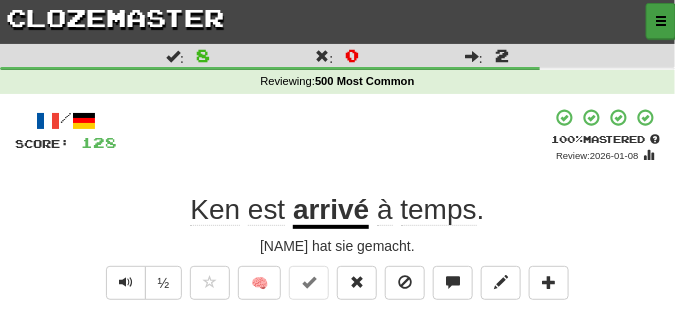 click at bounding box center (661, 21) 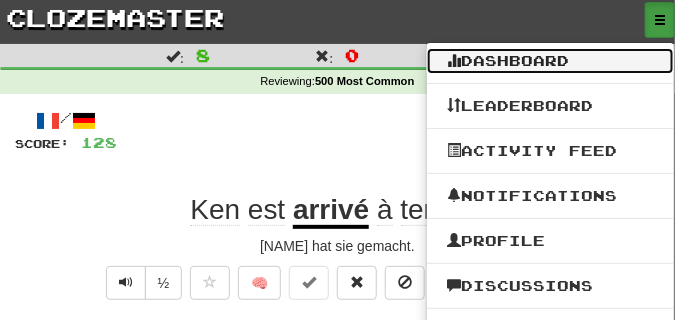 click on "Dashboard" at bounding box center [550, 61] 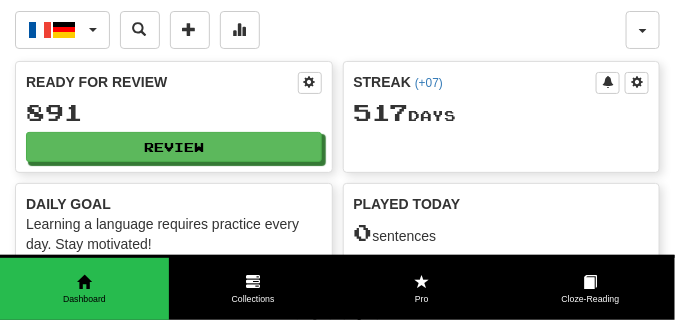 scroll, scrollTop: 0, scrollLeft: 0, axis: both 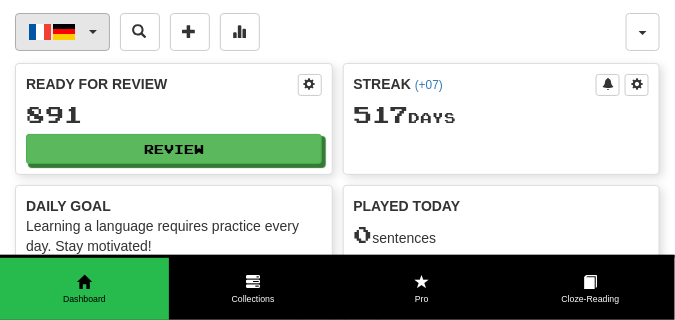 click on "Français  /  Deutsch" 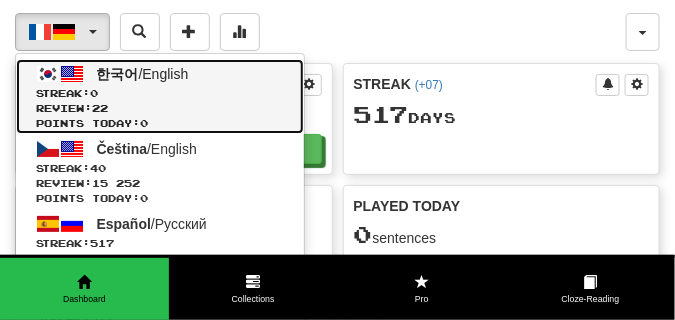click on "Streak:  0" 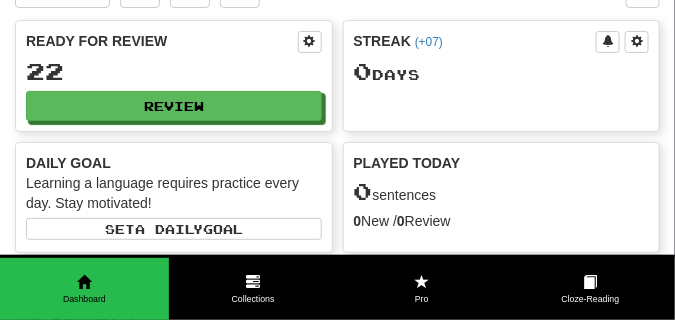 scroll, scrollTop: 0, scrollLeft: 0, axis: both 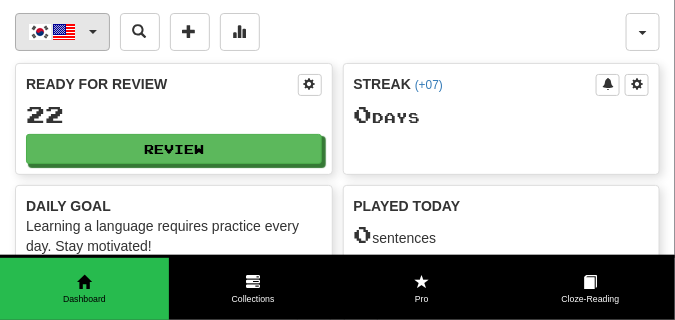 click at bounding box center [93, 32] 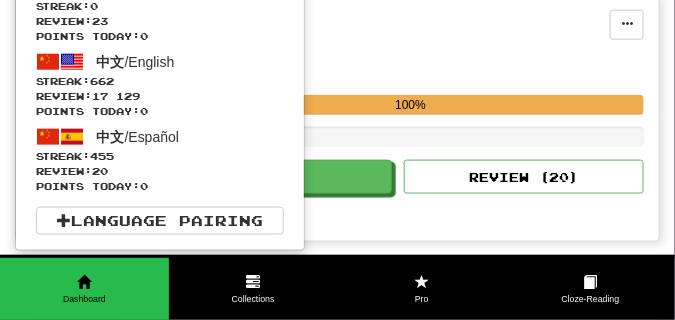 scroll, scrollTop: 400, scrollLeft: 0, axis: vertical 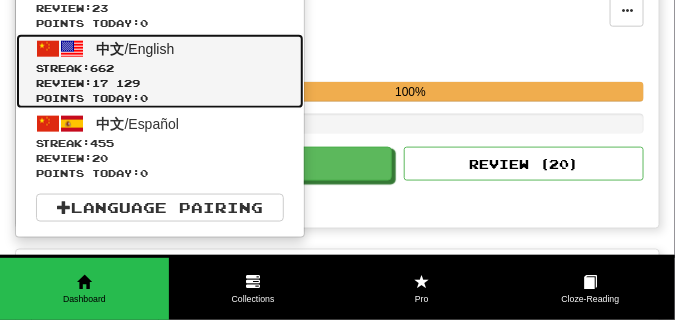click on "中文  /  English" at bounding box center [136, 49] 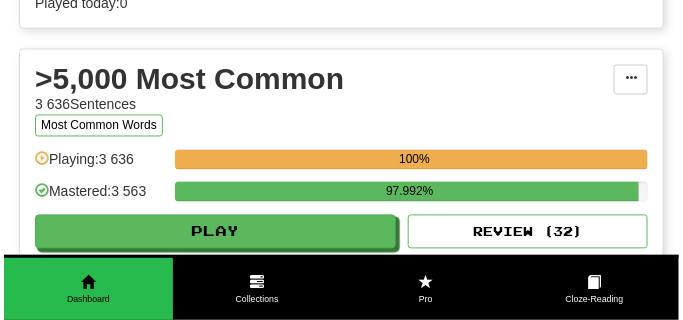 scroll, scrollTop: 2000, scrollLeft: 0, axis: vertical 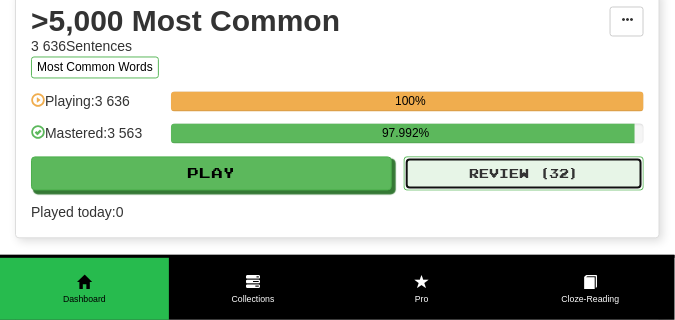 click on "Review ( 32 )" at bounding box center [524, 174] 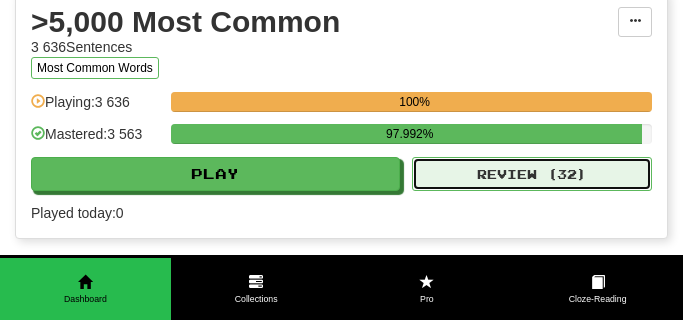 select on "**" 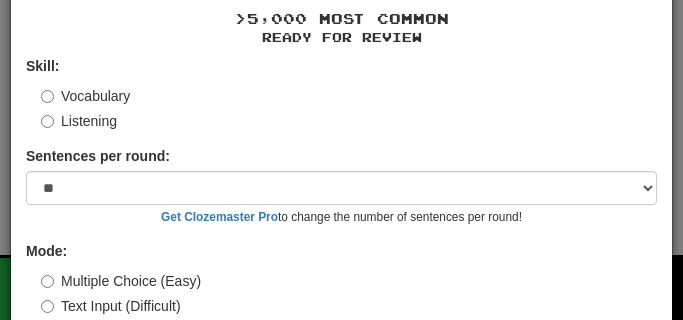 scroll, scrollTop: 161, scrollLeft: 0, axis: vertical 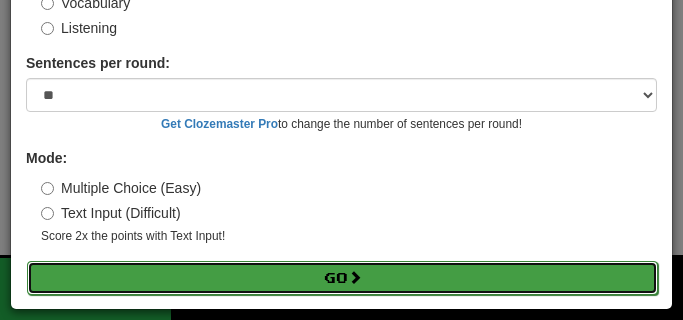 click on "Go" at bounding box center (342, 278) 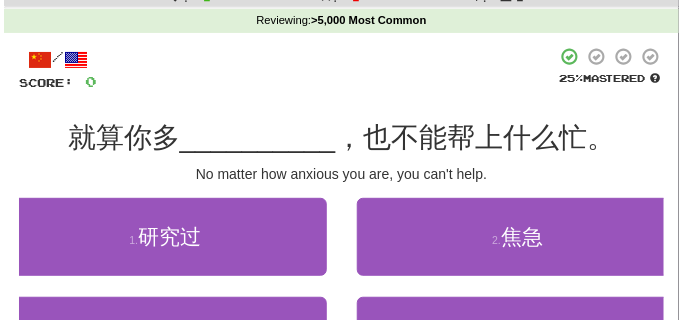 scroll, scrollTop: 100, scrollLeft: 0, axis: vertical 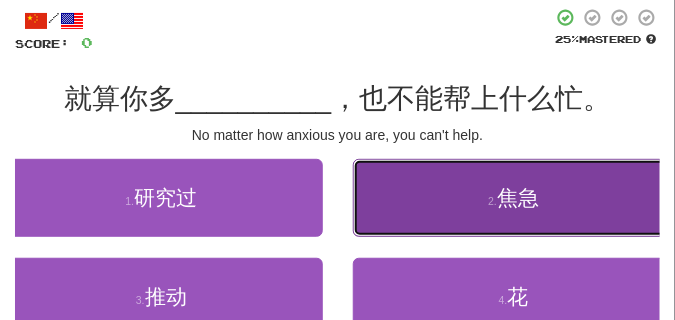 click on "2 .  焦急" at bounding box center [514, 198] 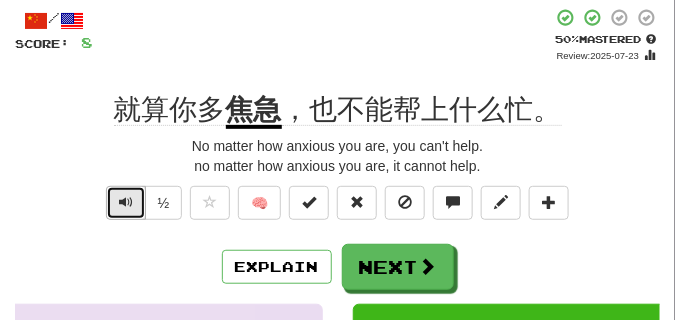 click at bounding box center (126, 202) 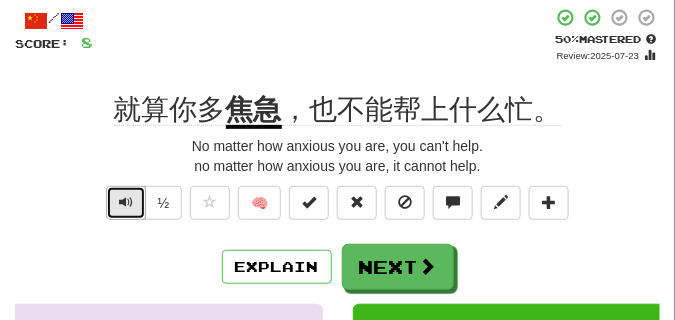click at bounding box center (126, 202) 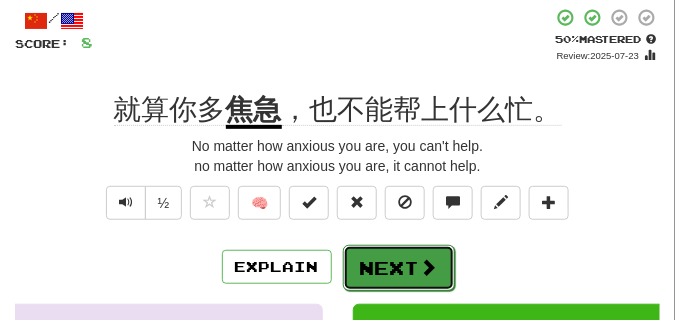 click on "Next" at bounding box center (399, 268) 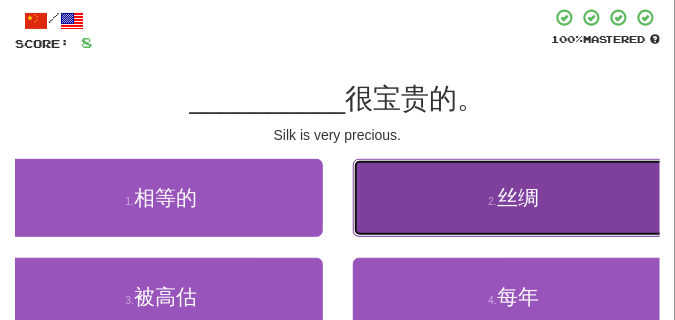 click on "2 .  丝绸" at bounding box center [514, 198] 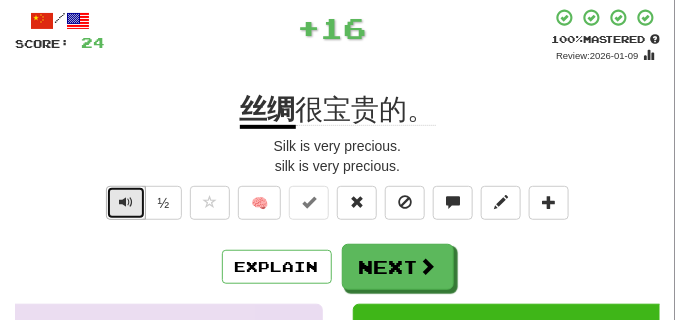 click at bounding box center [126, 203] 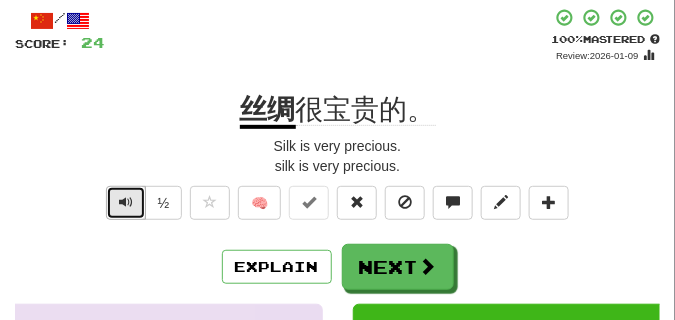 click at bounding box center [126, 203] 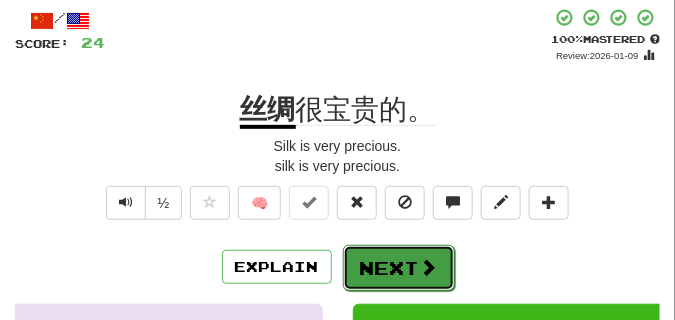 click on "Next" at bounding box center [399, 268] 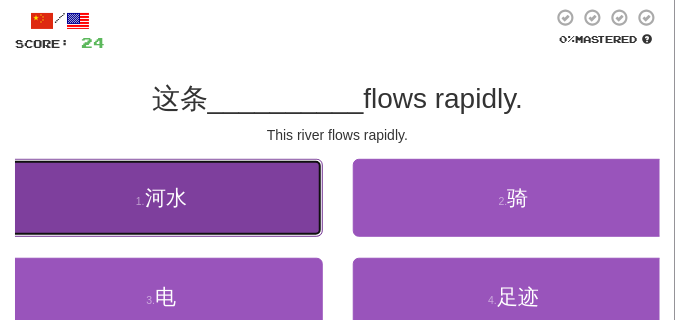 click on "河水" at bounding box center [166, 197] 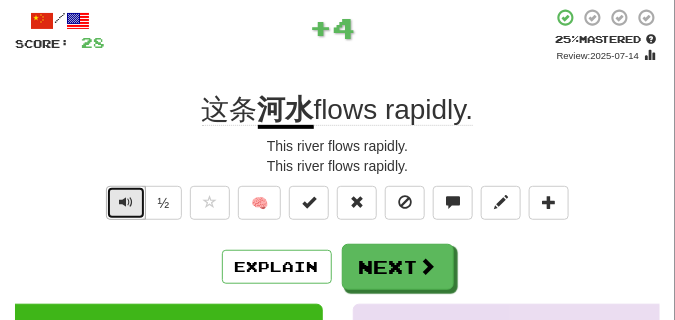 click at bounding box center [126, 203] 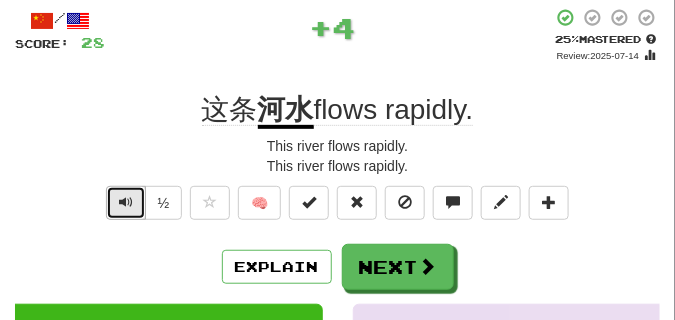 click at bounding box center (126, 203) 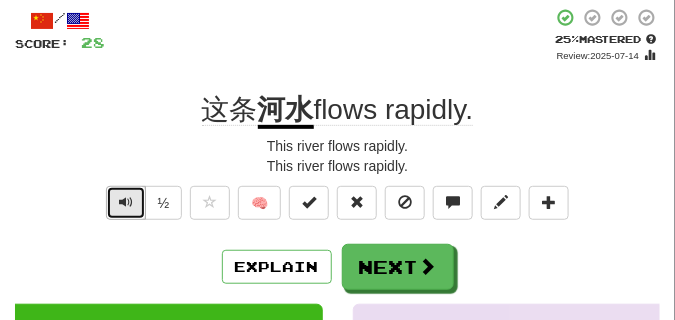 click at bounding box center (126, 203) 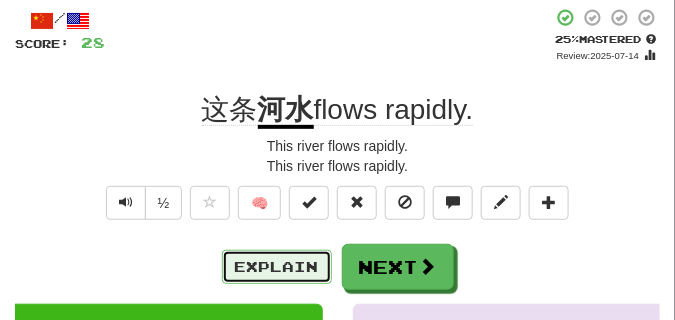 click on "Explain" at bounding box center [277, 267] 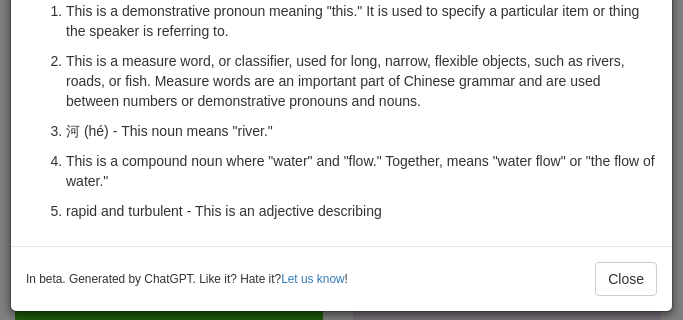 scroll, scrollTop: 127, scrollLeft: 0, axis: vertical 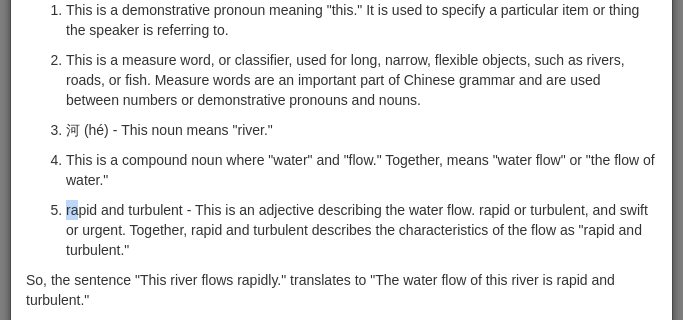 drag, startPoint x: 67, startPoint y: 205, endPoint x: 94, endPoint y: 206, distance: 27.018513 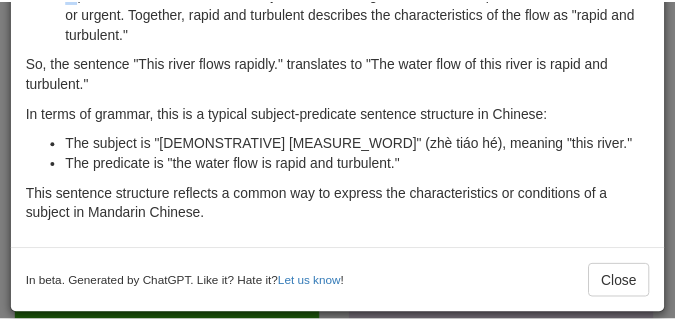 scroll, scrollTop: 347, scrollLeft: 0, axis: vertical 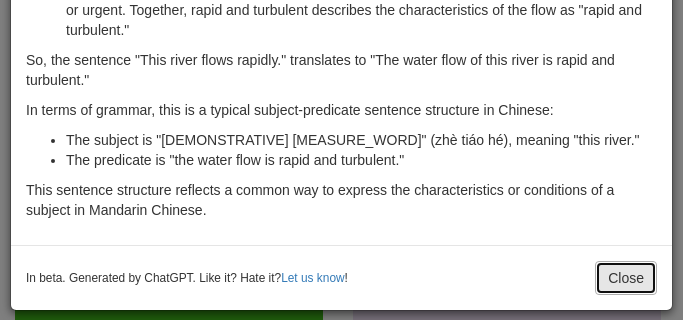 click on "Close" at bounding box center (626, 278) 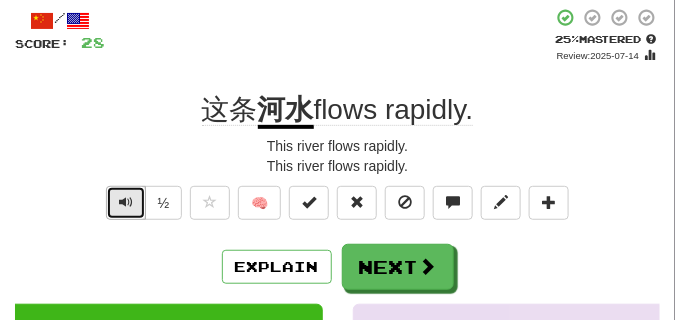 click at bounding box center [126, 203] 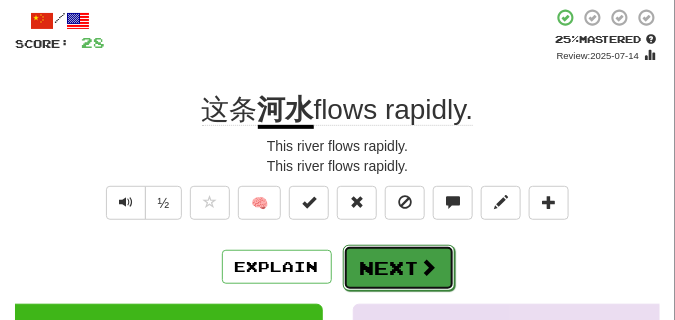 click on "Next" at bounding box center [399, 268] 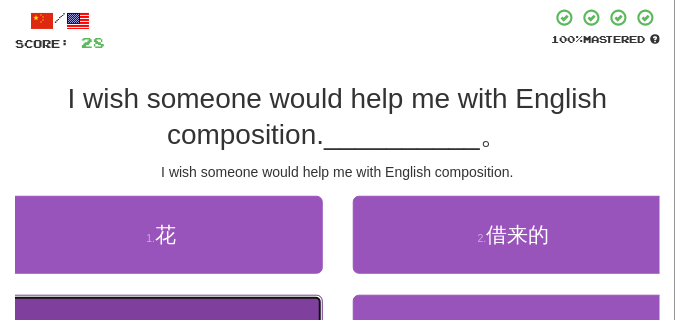 click on "3 .  作文" at bounding box center [161, 334] 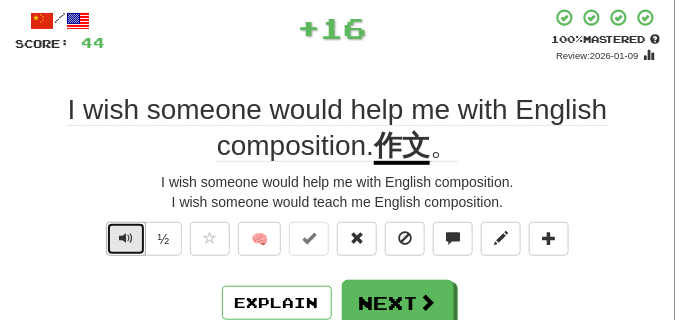 click at bounding box center (126, 239) 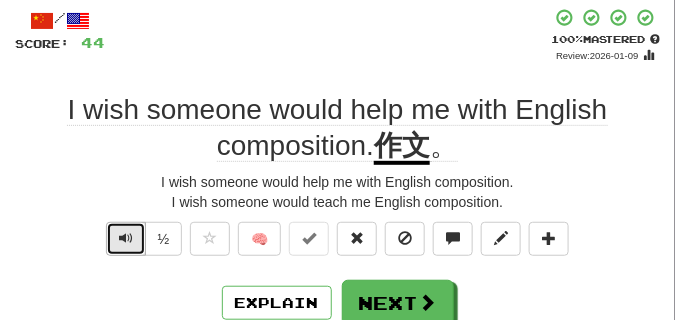 click at bounding box center (126, 239) 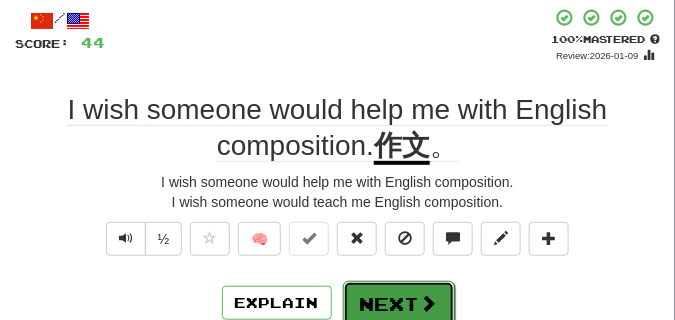 click on "Next" at bounding box center (399, 304) 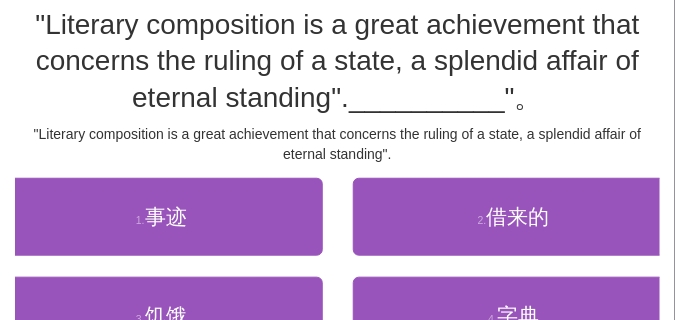 scroll, scrollTop: 200, scrollLeft: 0, axis: vertical 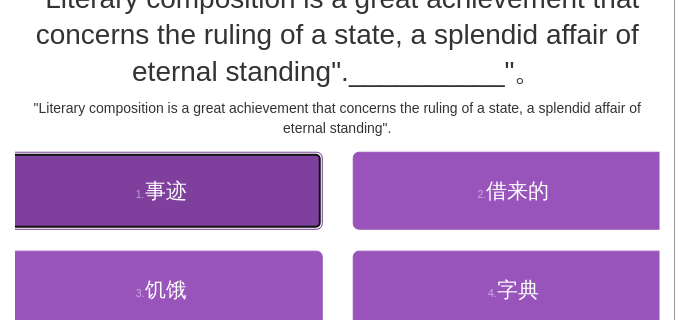 click on "1 .  事迹" at bounding box center [161, 191] 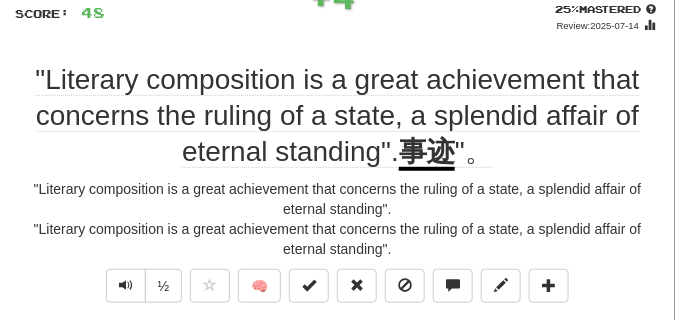 scroll, scrollTop: 110, scrollLeft: 0, axis: vertical 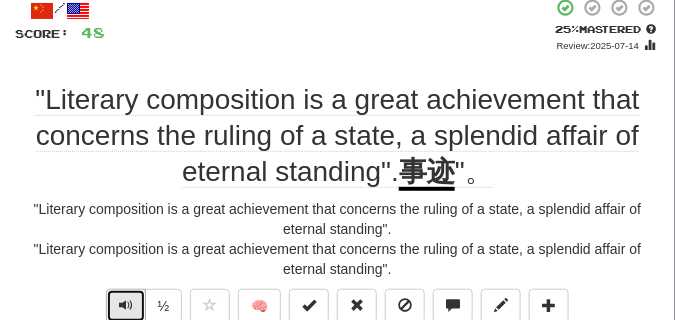 click at bounding box center (126, 306) 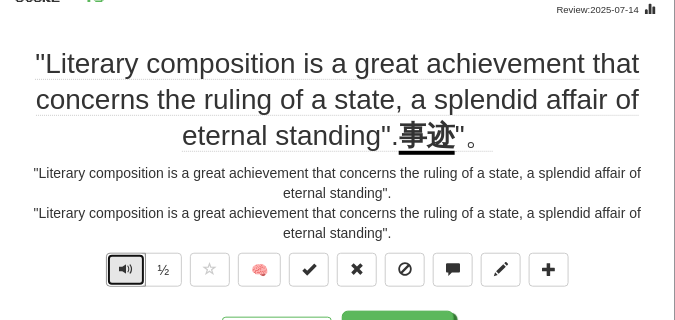 scroll, scrollTop: 150, scrollLeft: 0, axis: vertical 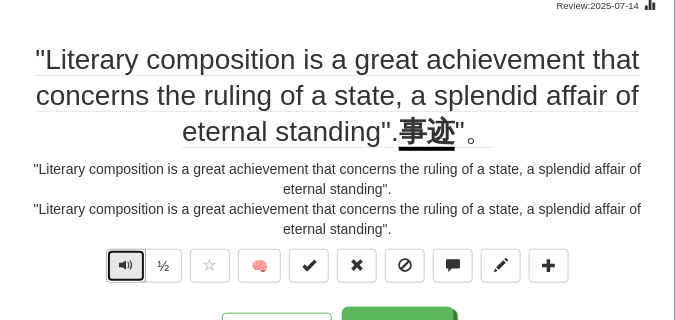 click at bounding box center [126, 265] 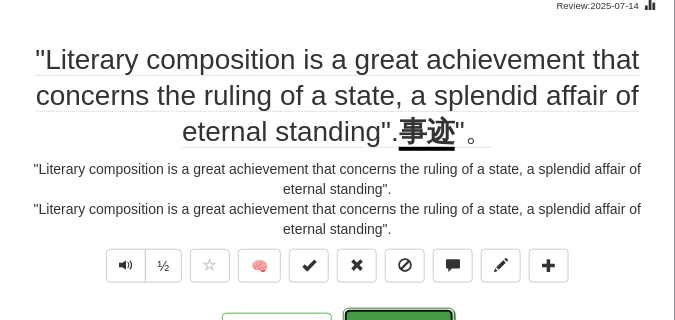 click on "Next" at bounding box center (399, 331) 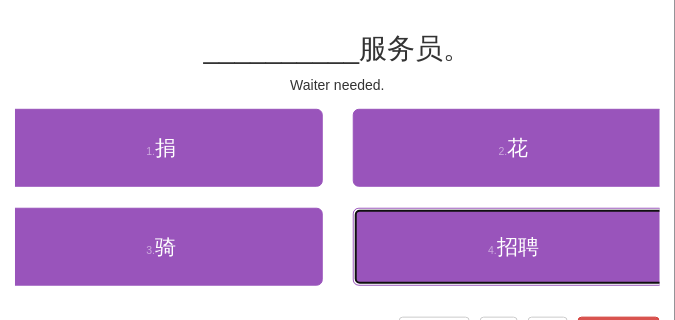 click on "4 .  招聘" at bounding box center [514, 247] 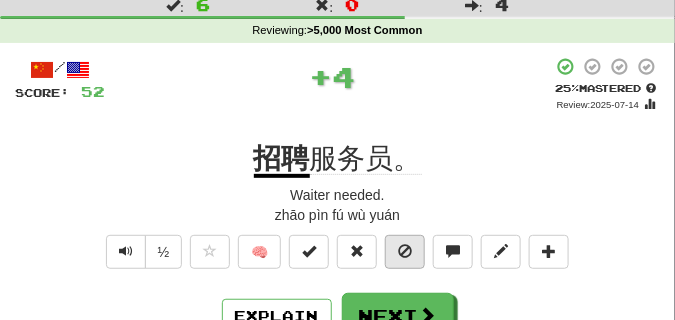 scroll, scrollTop: 50, scrollLeft: 0, axis: vertical 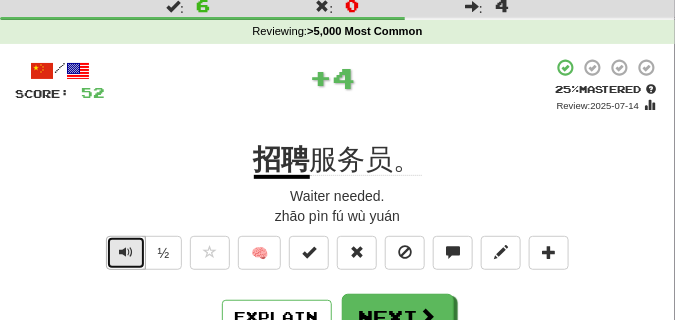 click at bounding box center (126, 252) 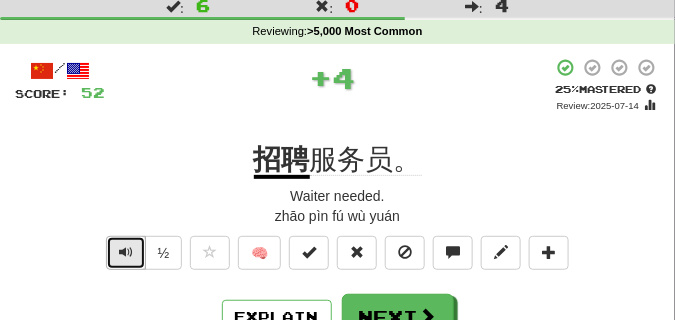 click at bounding box center [126, 252] 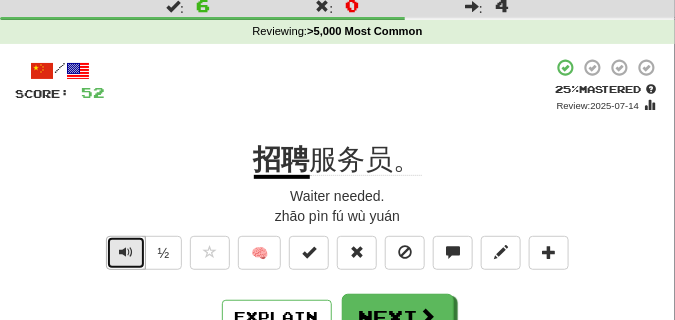 click at bounding box center [126, 252] 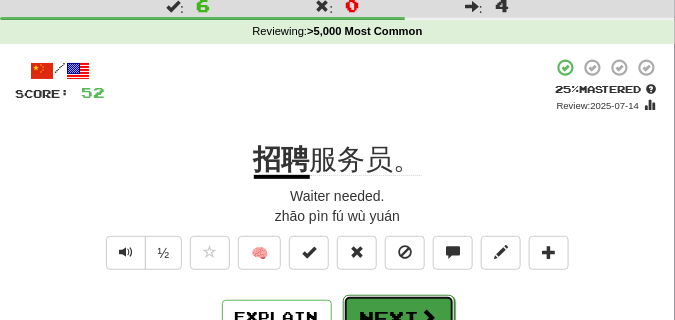 click on "Next" at bounding box center (399, 318) 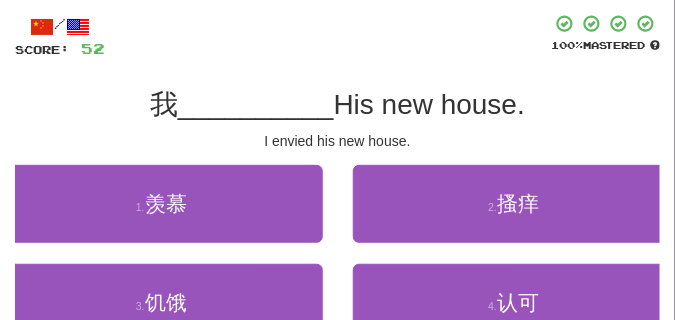 scroll, scrollTop: 100, scrollLeft: 0, axis: vertical 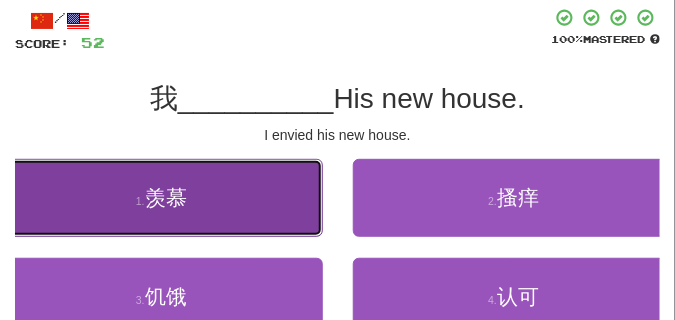 click on "1 .  羡慕" at bounding box center (161, 198) 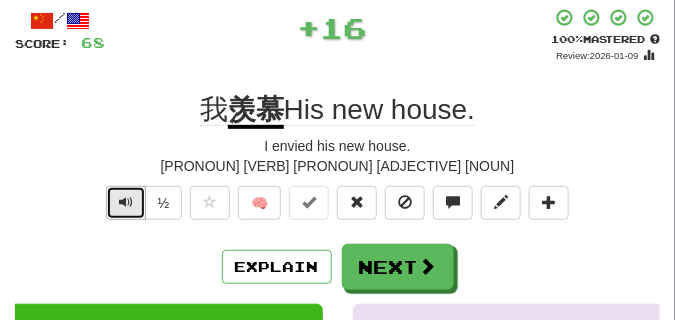 click at bounding box center [126, 202] 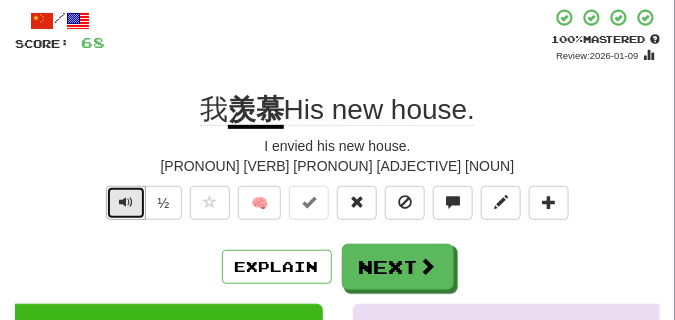 click at bounding box center (126, 202) 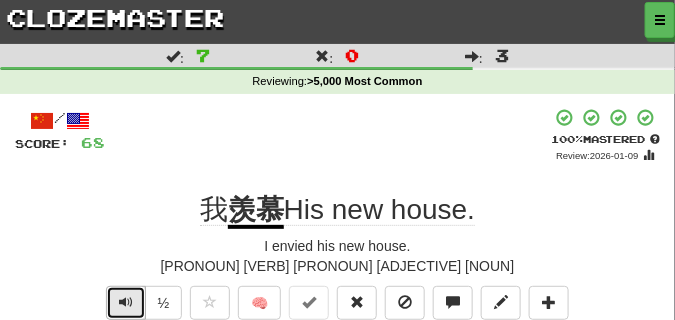 scroll, scrollTop: 100, scrollLeft: 0, axis: vertical 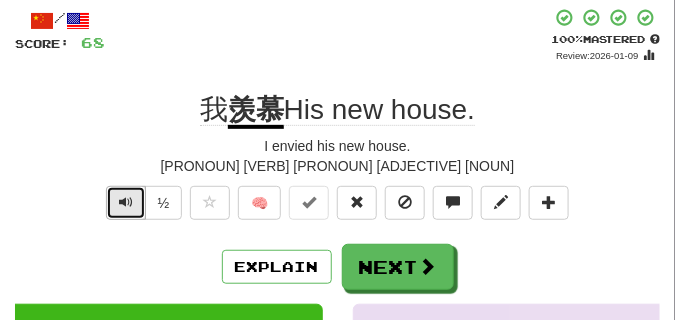 click at bounding box center (126, 202) 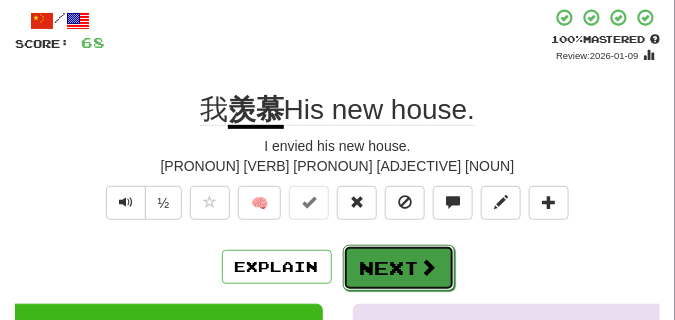 click on "Next" at bounding box center (399, 268) 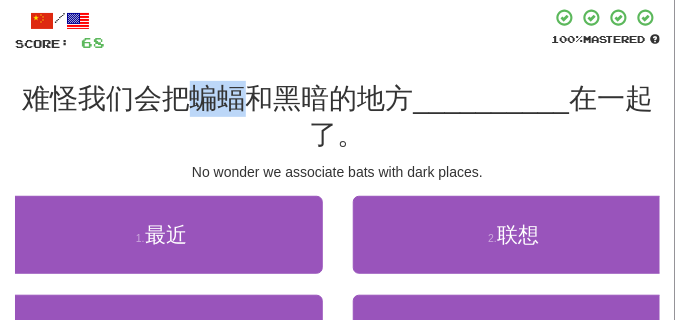 drag, startPoint x: 191, startPoint y: 104, endPoint x: 237, endPoint y: 100, distance: 46.173584 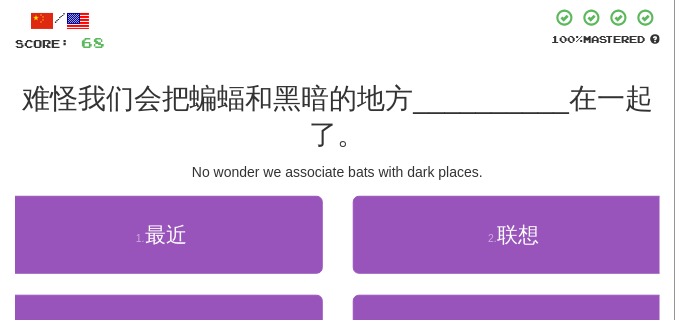 click at bounding box center (328, 30) 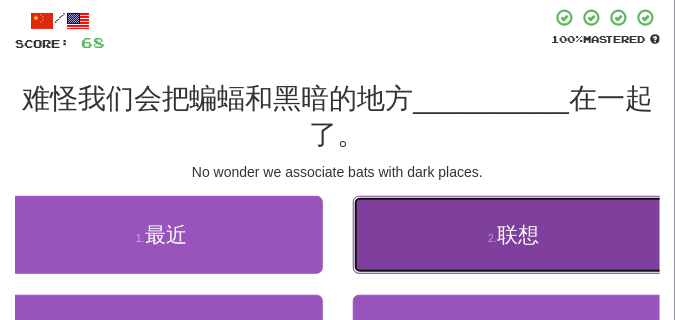 click on "2 .  联想" at bounding box center (514, 235) 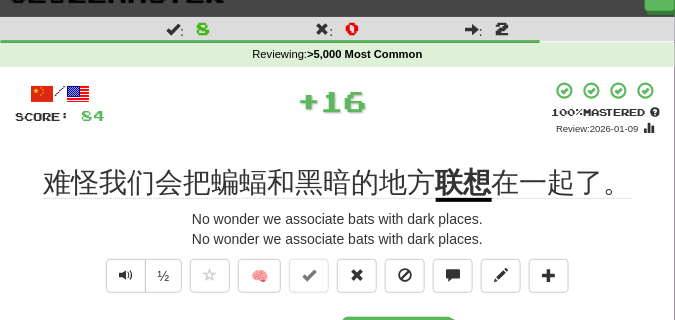 scroll, scrollTop: 50, scrollLeft: 0, axis: vertical 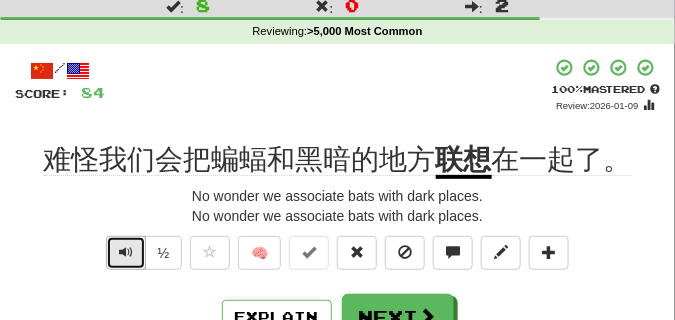 click at bounding box center (126, 252) 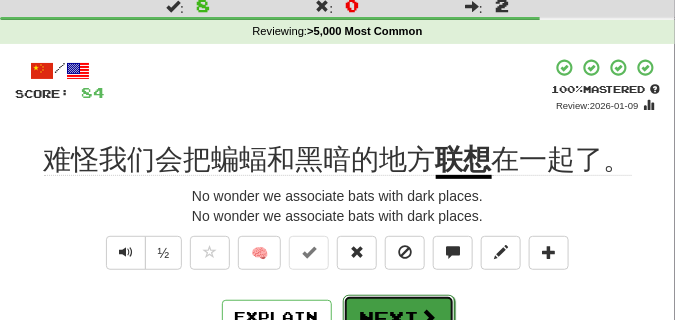 click on "Next" at bounding box center [399, 318] 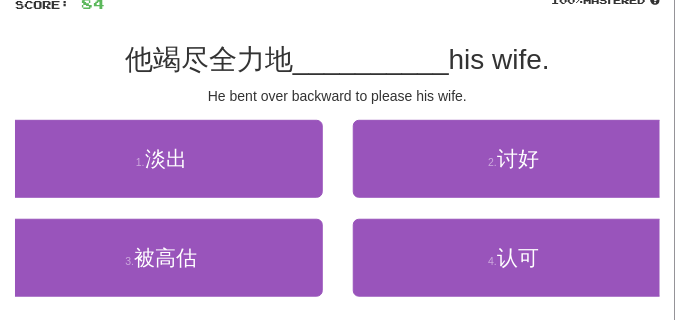 scroll, scrollTop: 150, scrollLeft: 0, axis: vertical 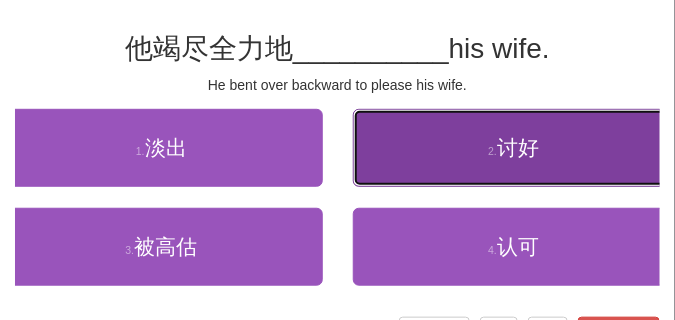 click on "2 .  讨好" at bounding box center (514, 148) 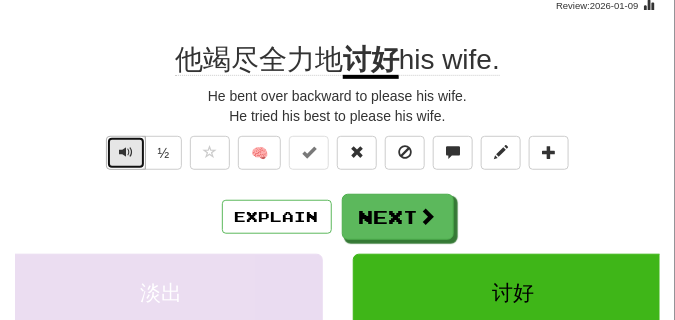 click at bounding box center (126, 152) 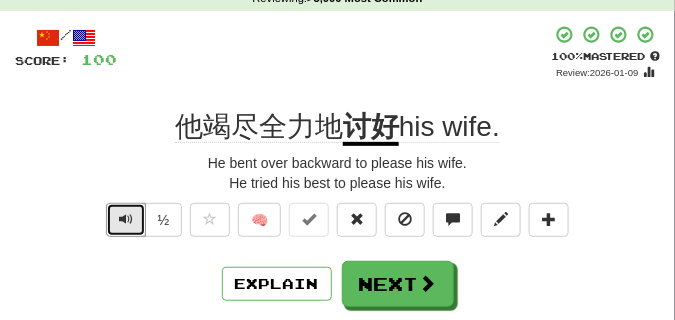 scroll, scrollTop: 100, scrollLeft: 0, axis: vertical 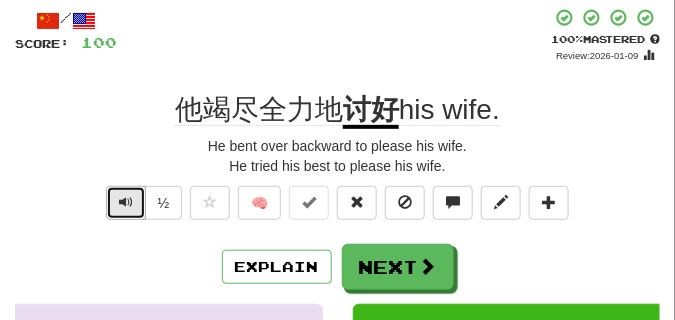 click at bounding box center (126, 202) 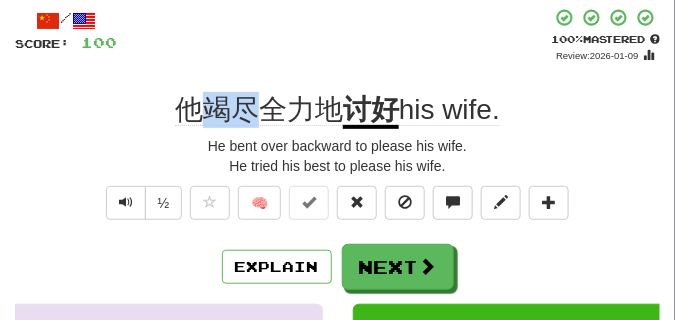 drag, startPoint x: 201, startPoint y: 112, endPoint x: 244, endPoint y: 112, distance: 43 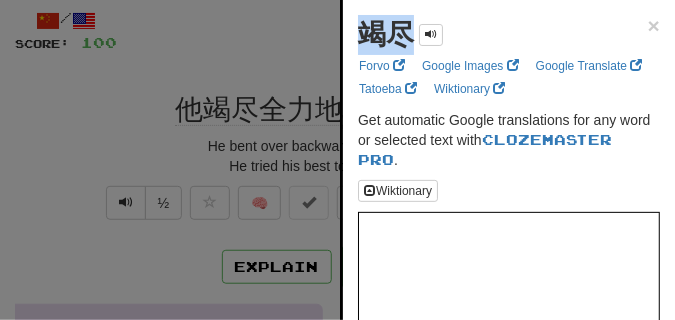 drag, startPoint x: 354, startPoint y: 40, endPoint x: 402, endPoint y: 39, distance: 48.010414 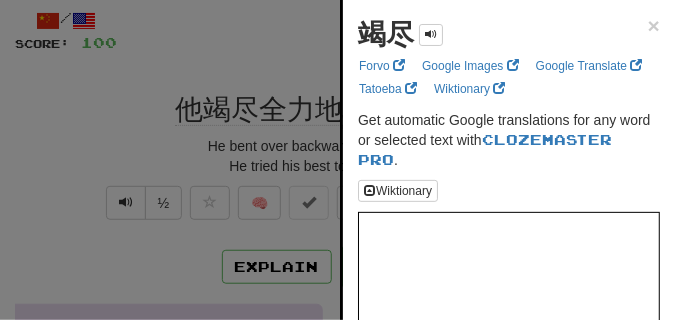 click at bounding box center (337, 160) 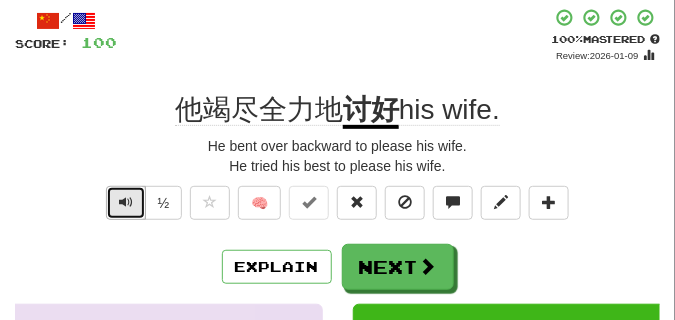 click at bounding box center (126, 203) 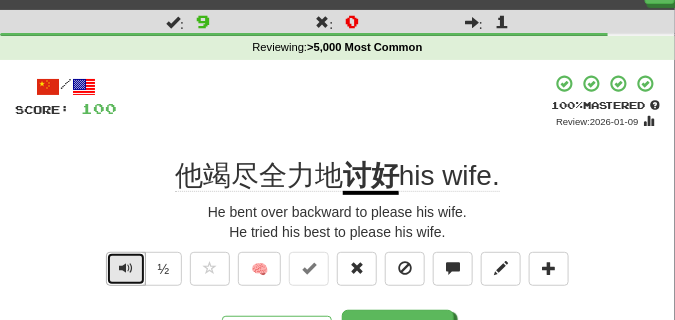scroll, scrollTop: 50, scrollLeft: 0, axis: vertical 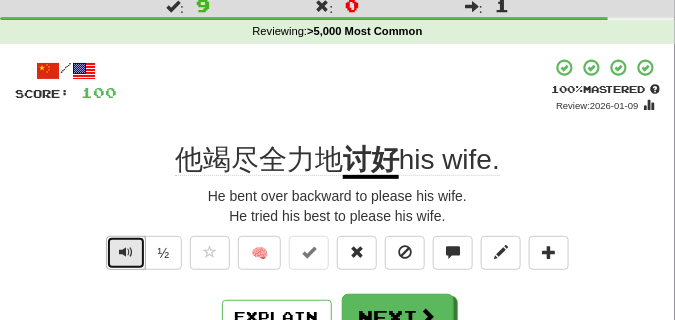 click at bounding box center [126, 252] 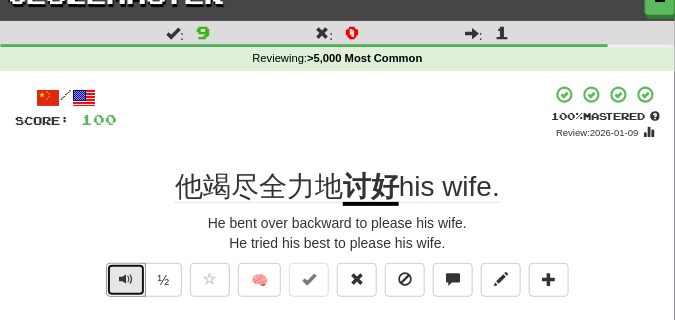scroll, scrollTop: 0, scrollLeft: 0, axis: both 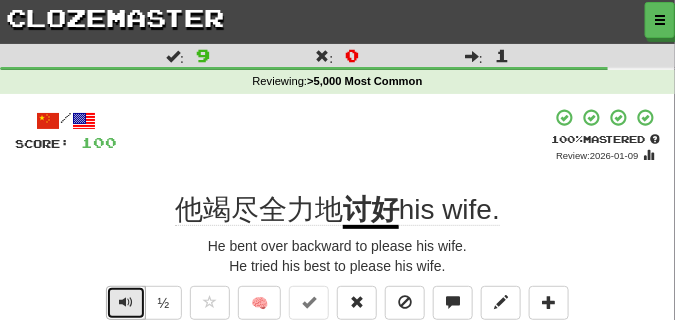 click at bounding box center [126, 302] 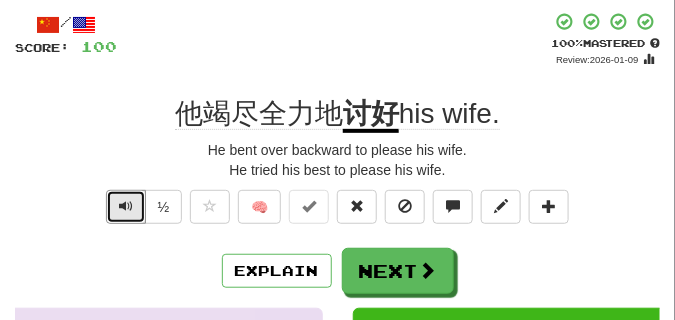 scroll, scrollTop: 100, scrollLeft: 0, axis: vertical 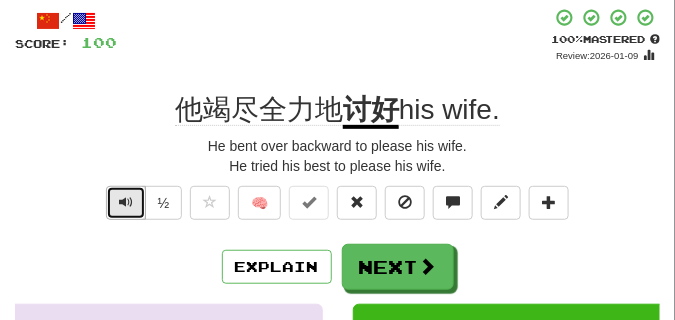 click at bounding box center [126, 202] 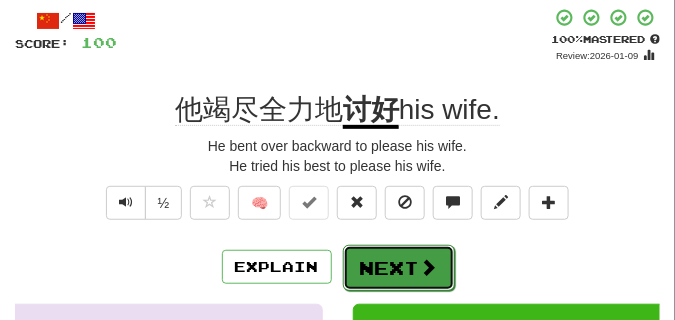 click on "Next" at bounding box center [399, 268] 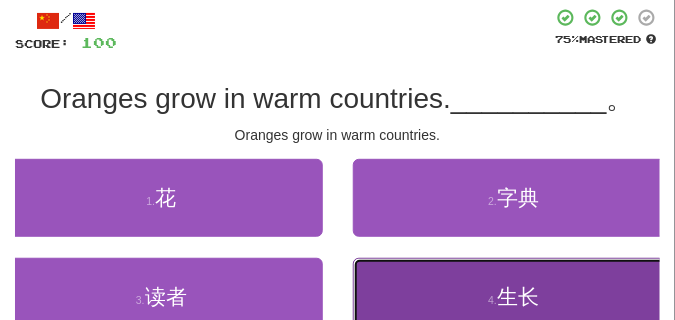 click on "4 .  生长" at bounding box center (514, 297) 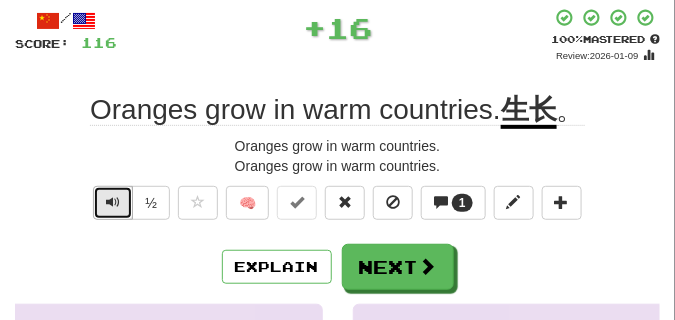 click at bounding box center (113, 202) 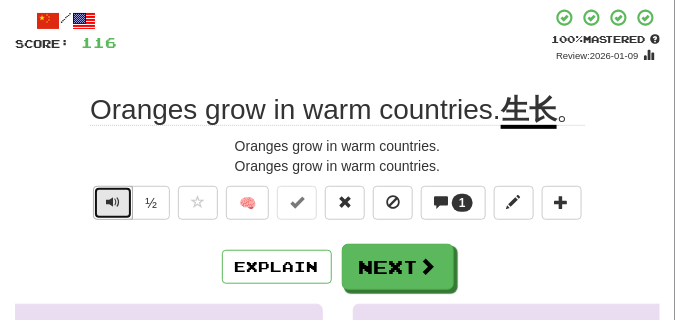 click at bounding box center [113, 202] 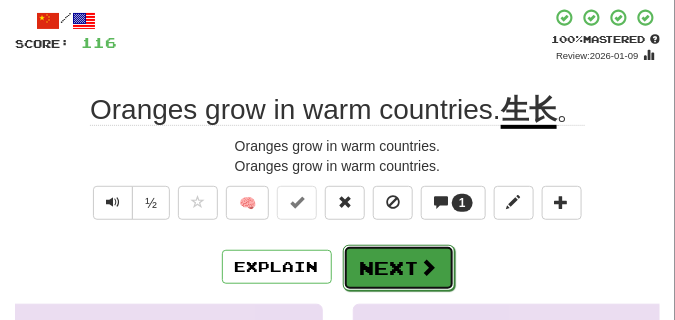 click on "Next" at bounding box center (399, 268) 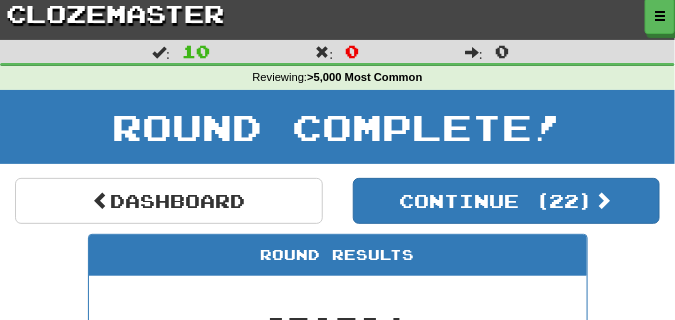 scroll, scrollTop: 0, scrollLeft: 0, axis: both 